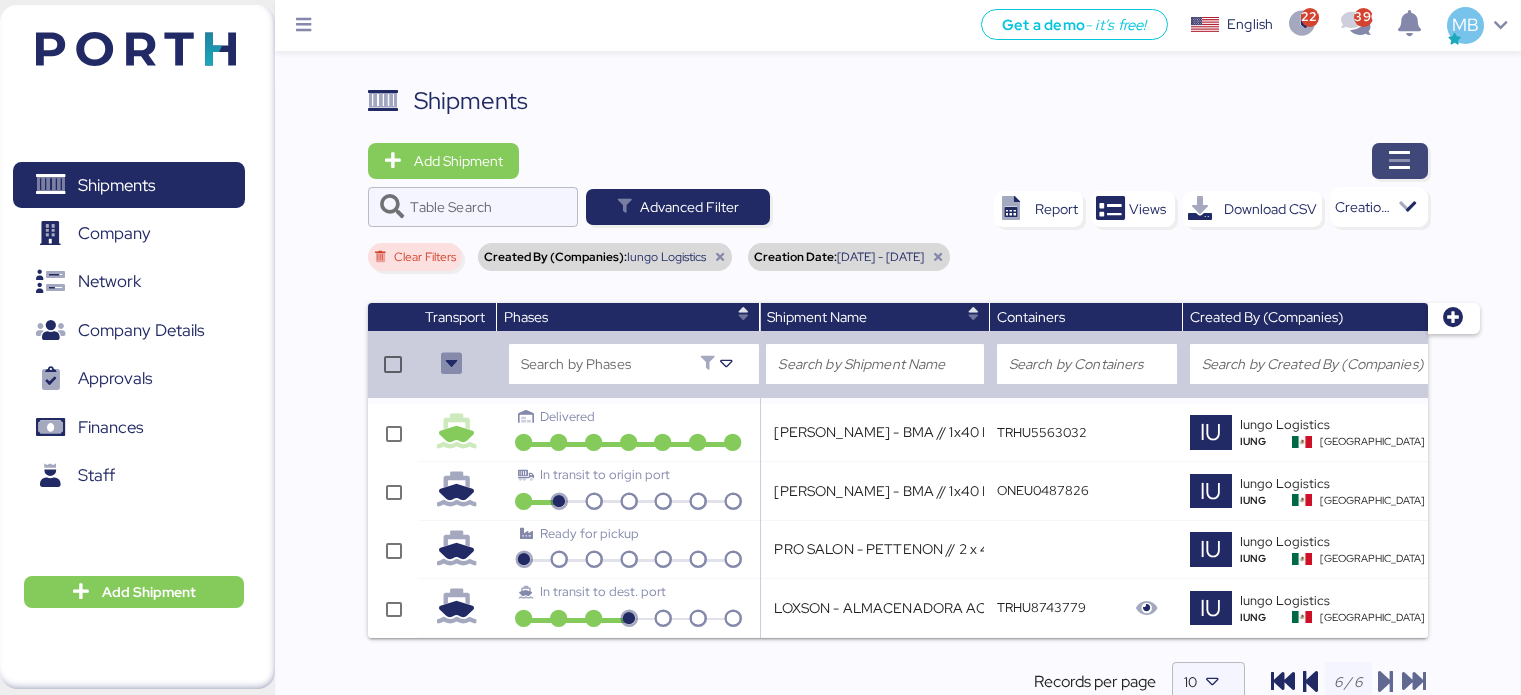 scroll, scrollTop: 58, scrollLeft: 0, axis: vertical 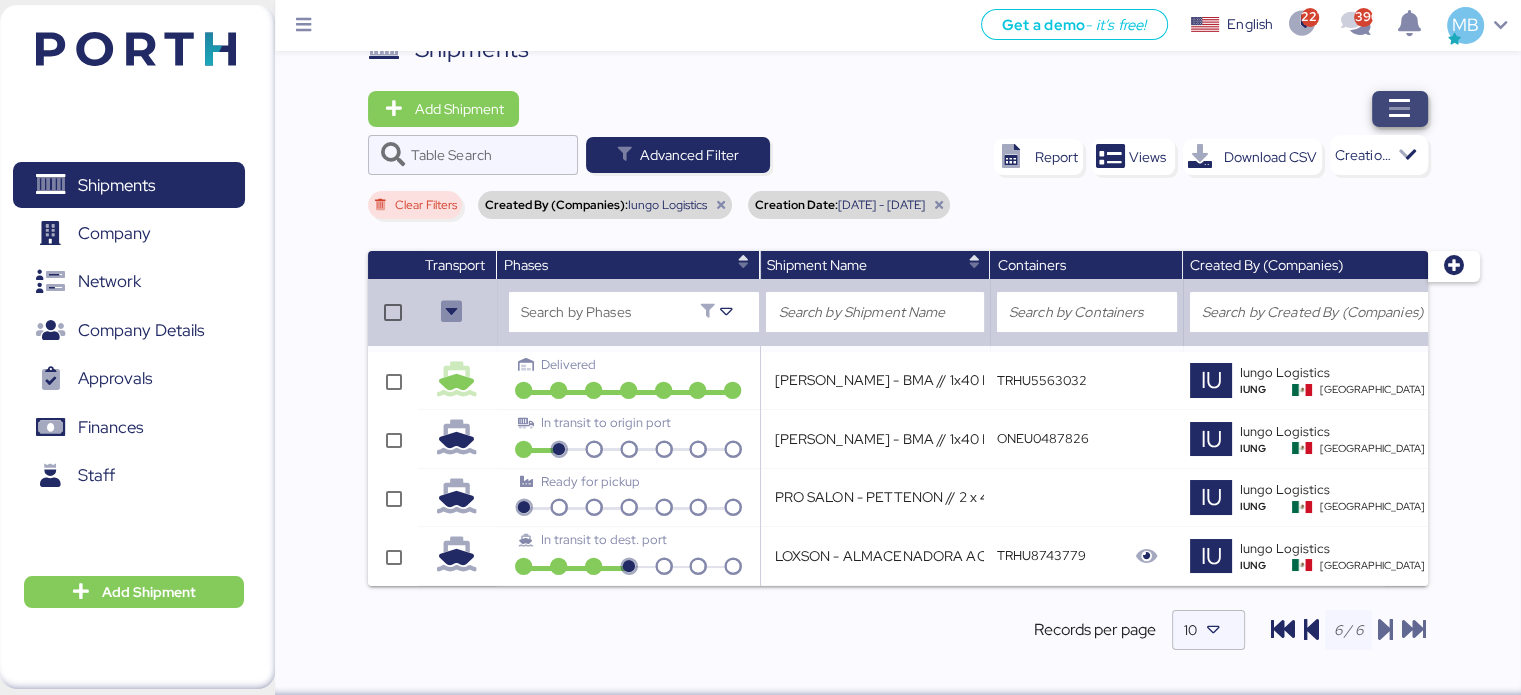 click at bounding box center (1400, 109) 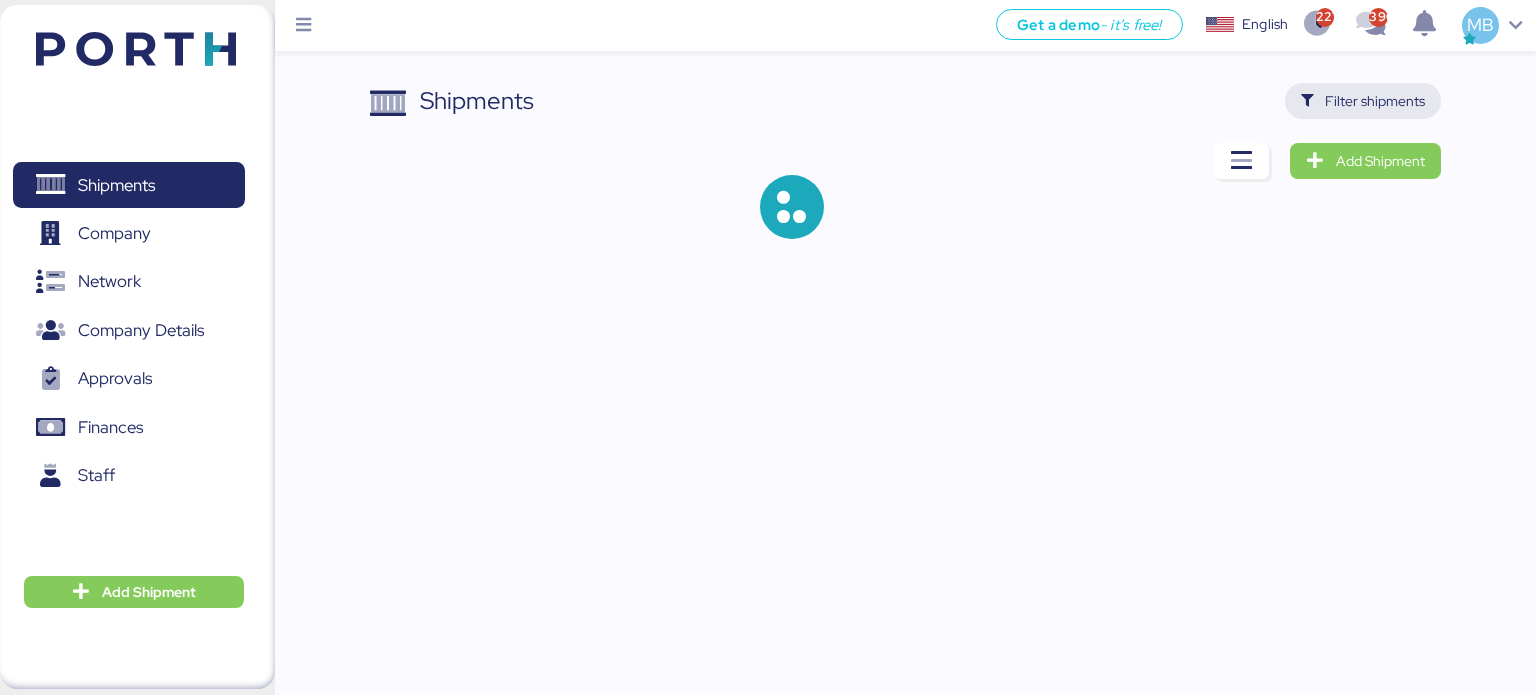 click on "Filter shipments" at bounding box center [1375, 101] 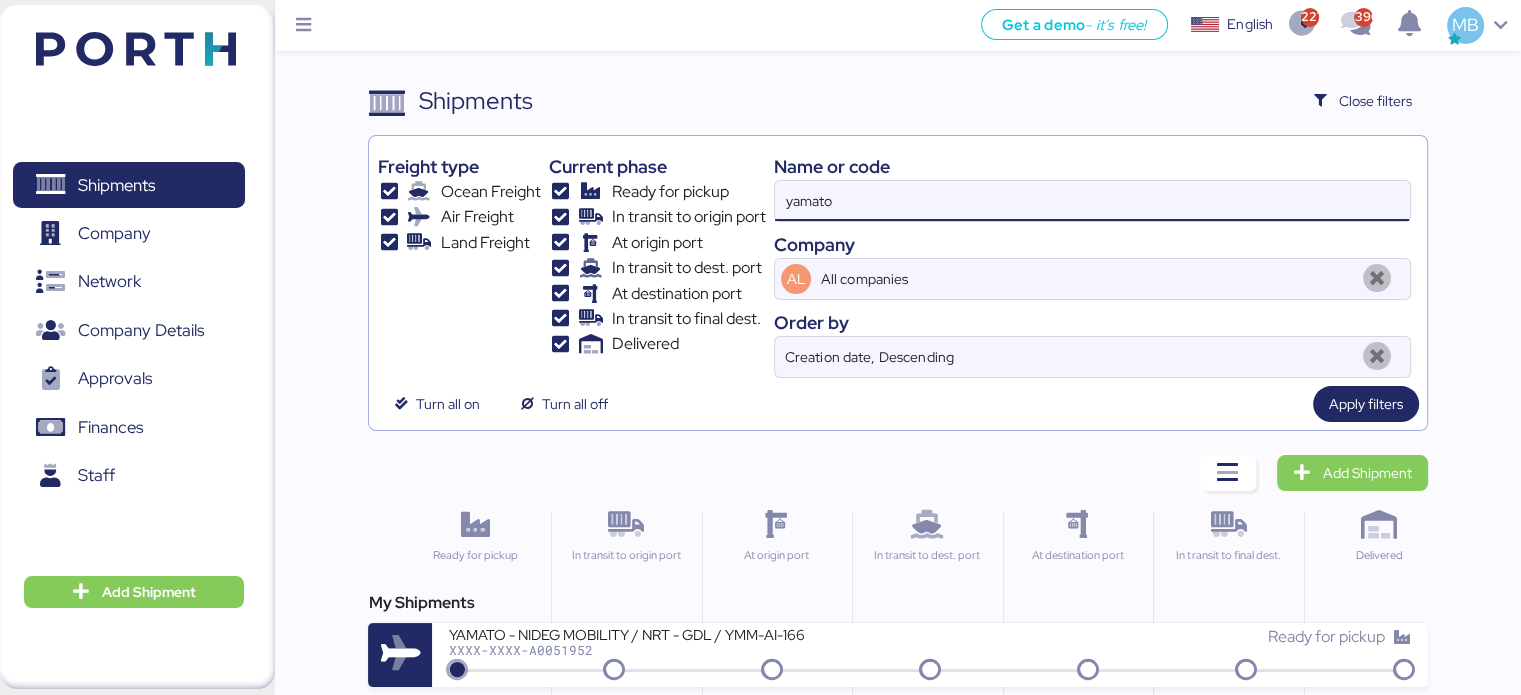 drag, startPoint x: 1022, startPoint y: 215, endPoint x: 740, endPoint y: 204, distance: 282.21445 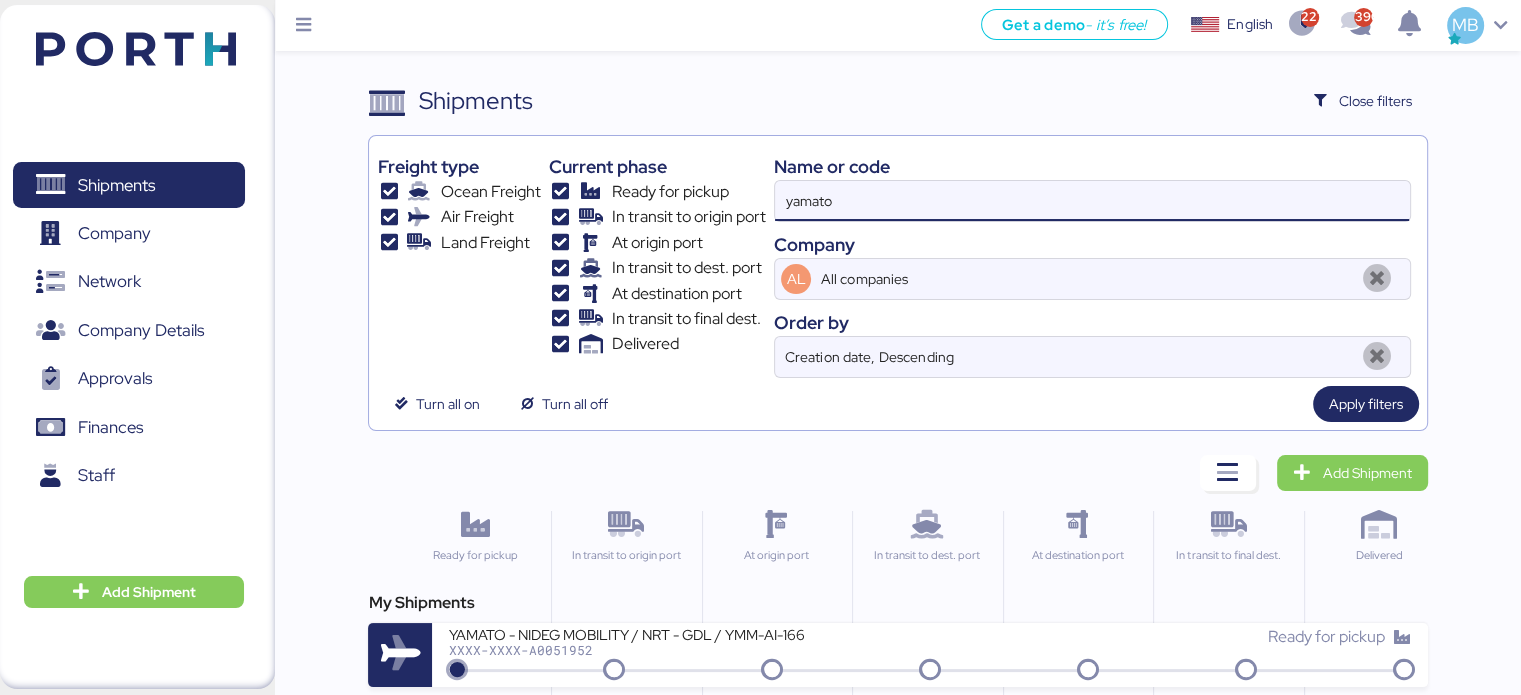 click on "Freight type   Ocean Freight   Air Freight   Land Freight Current phase   Ready for pickup   In transit to origin port   At origin port   In transit to dest. port   At destination port   In transit to final dest.   Delivered Name or code yamato Company AL All companies   Order by Creation date, Descending" at bounding box center [897, 261] 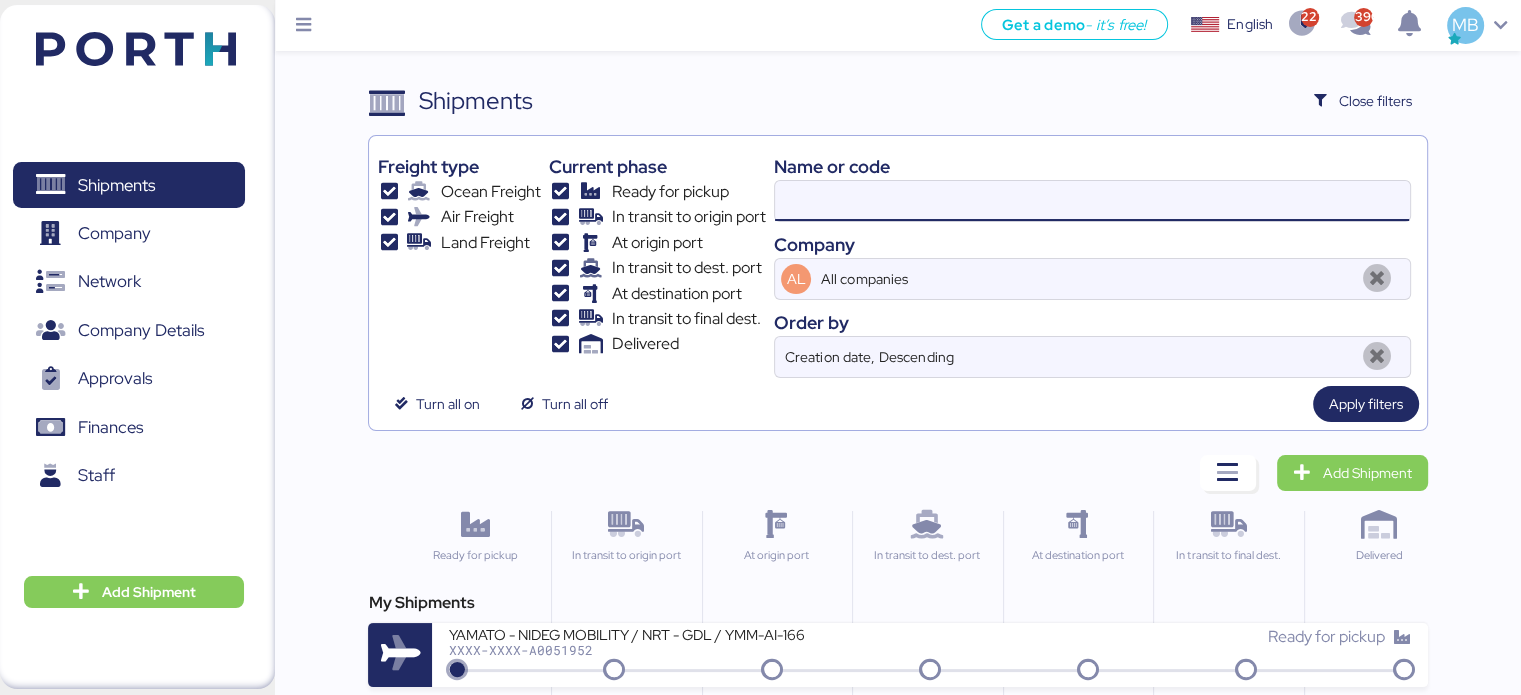paste on "O0050798" 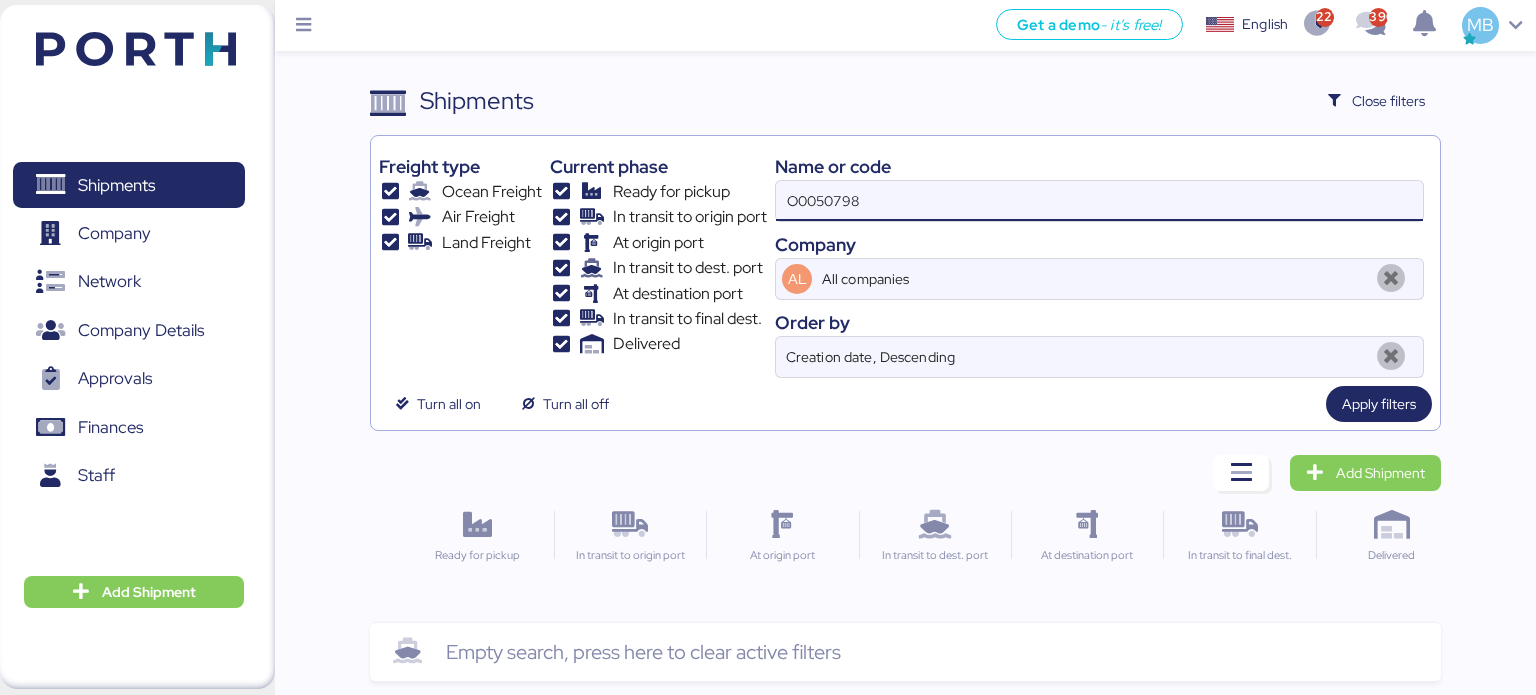type on "O0050798" 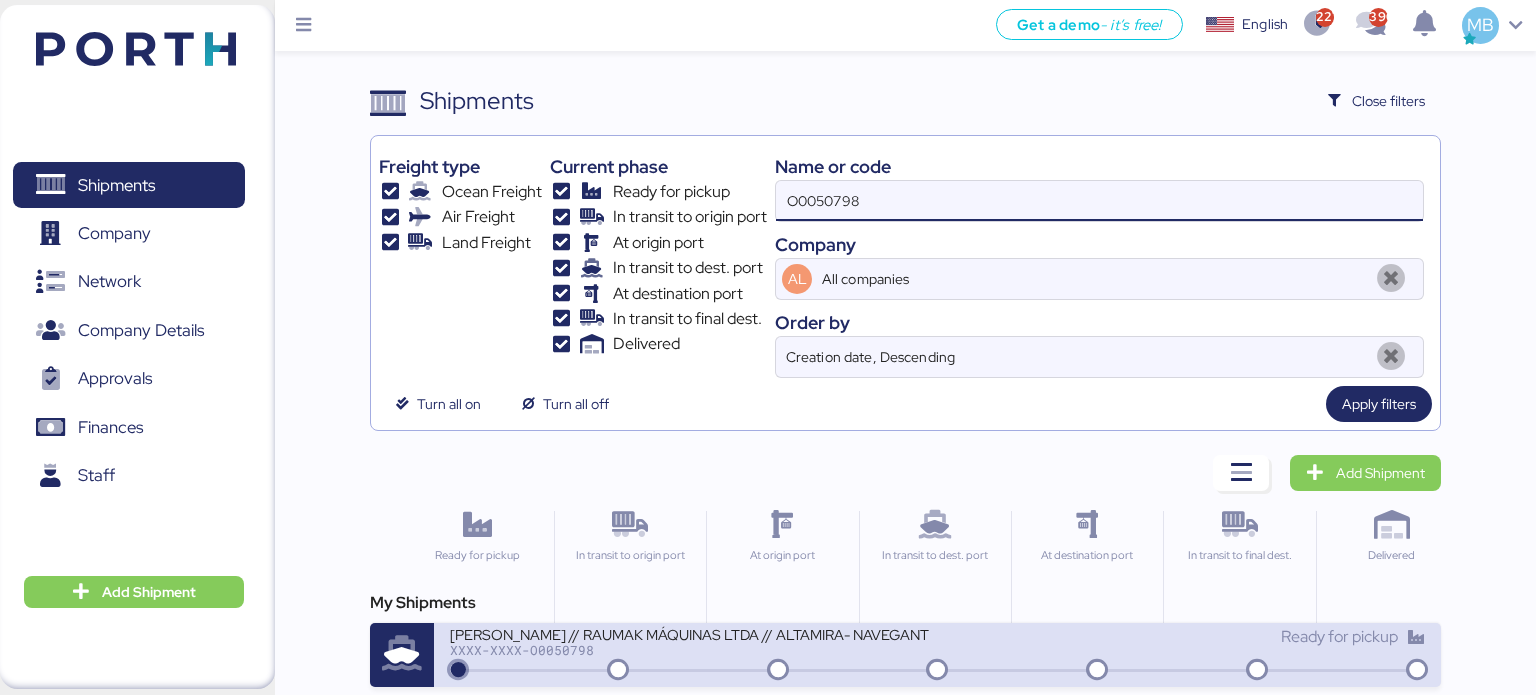 click on "[PERSON_NAME] // RAUMAK MÁQUINAS LTDA // ALTAMIRA- NAVEGANTES // 1X40 HC" at bounding box center [690, 633] 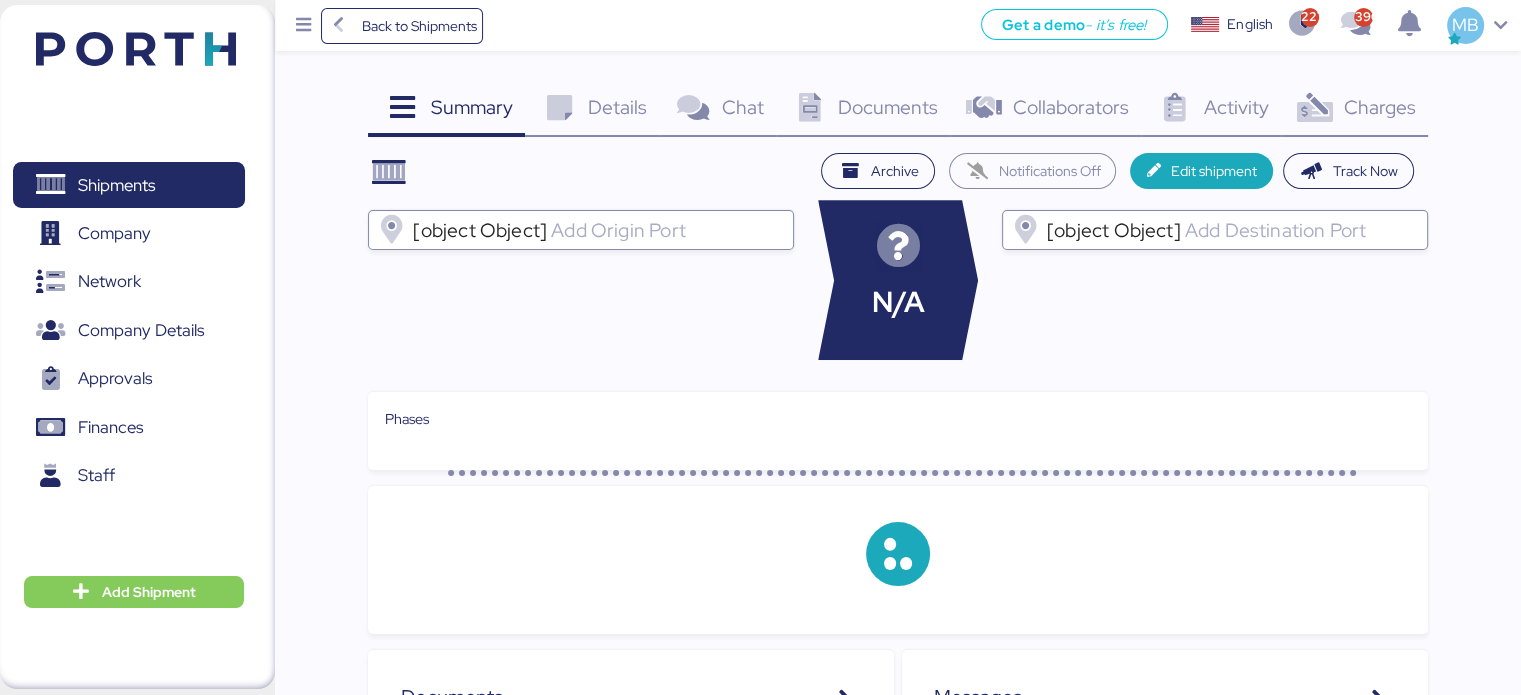 click on "Charges" at bounding box center (1379, 107) 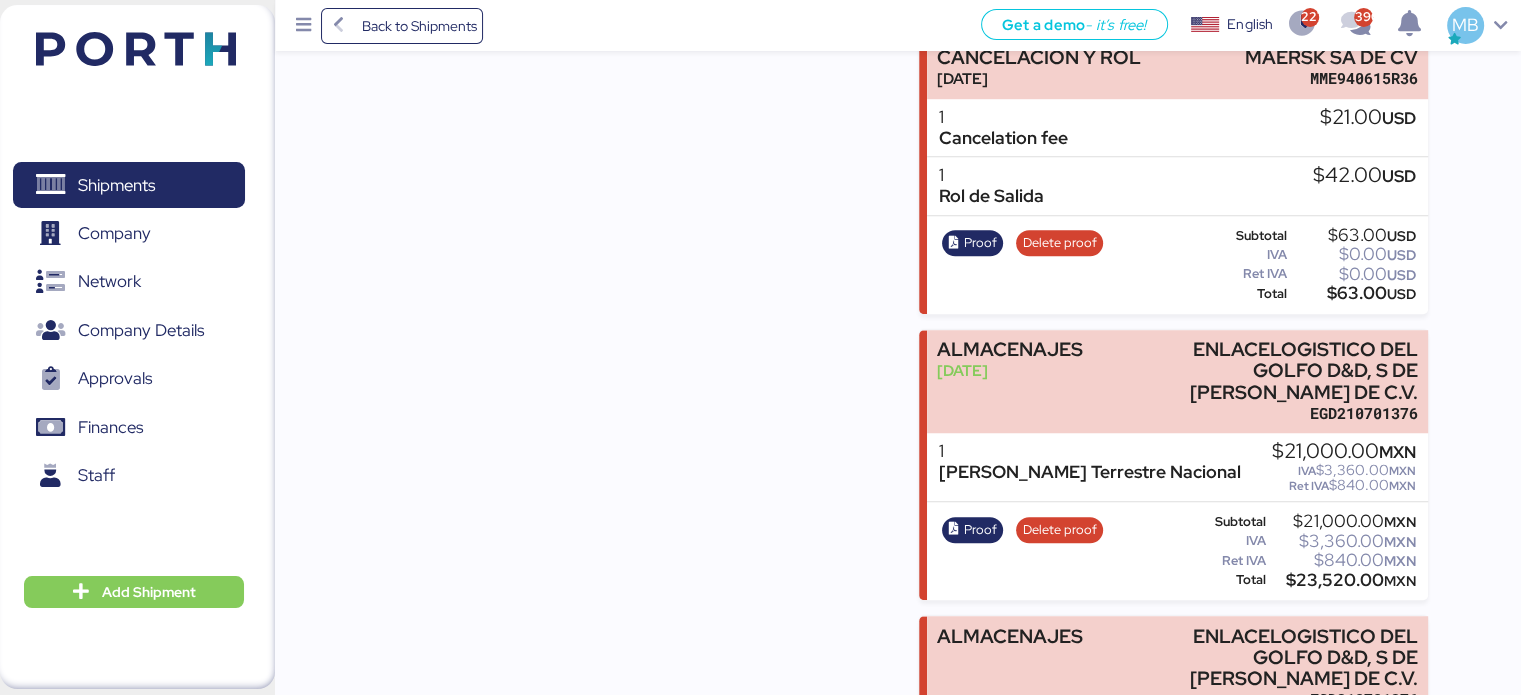 scroll, scrollTop: 1528, scrollLeft: 0, axis: vertical 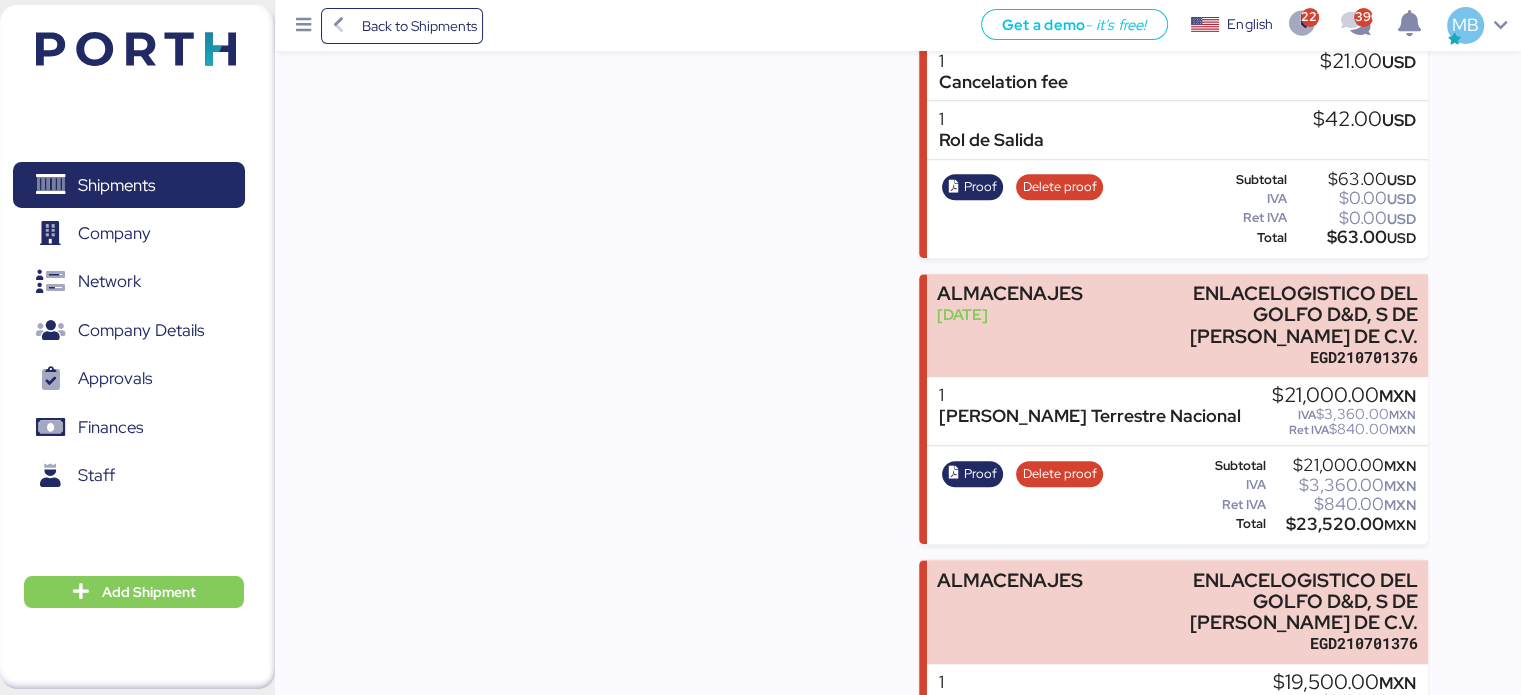 click on "Proof" at bounding box center (980, 750) 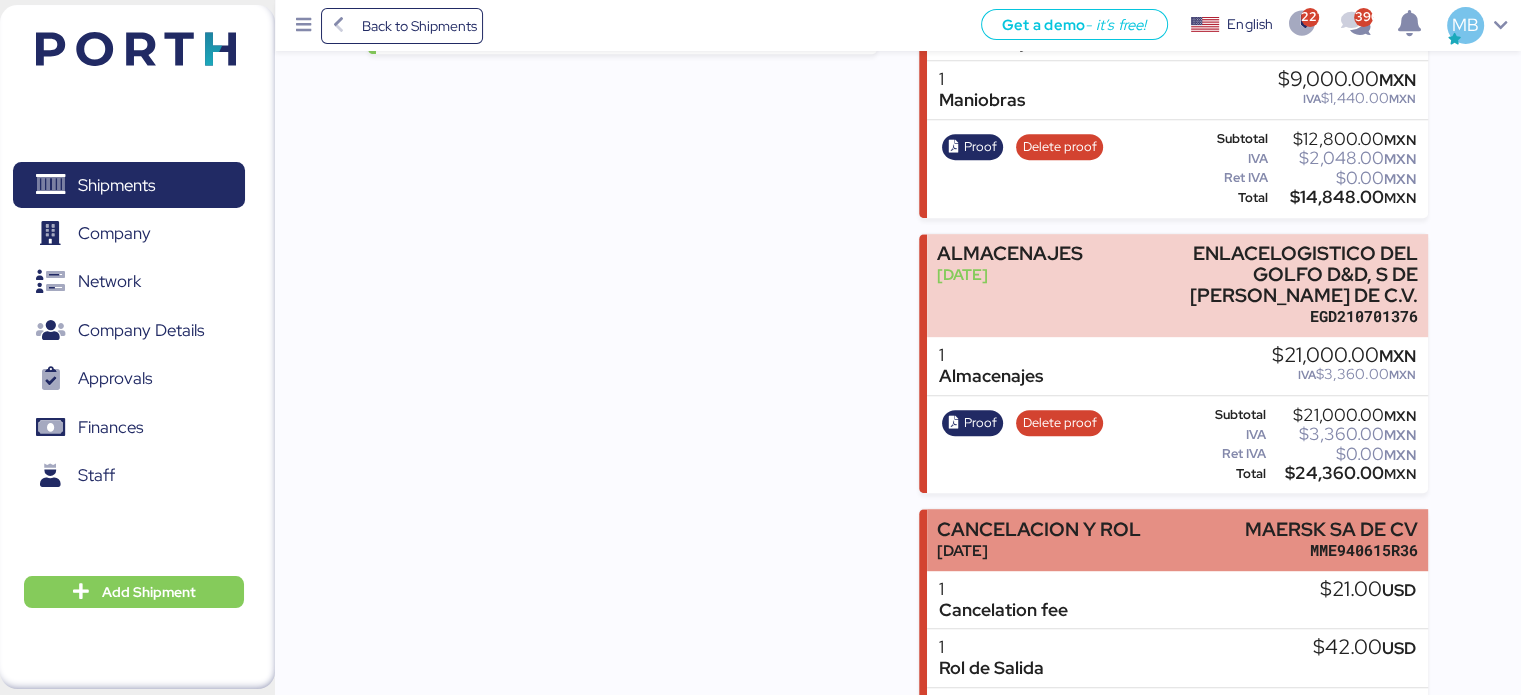 scroll, scrollTop: 600, scrollLeft: 0, axis: vertical 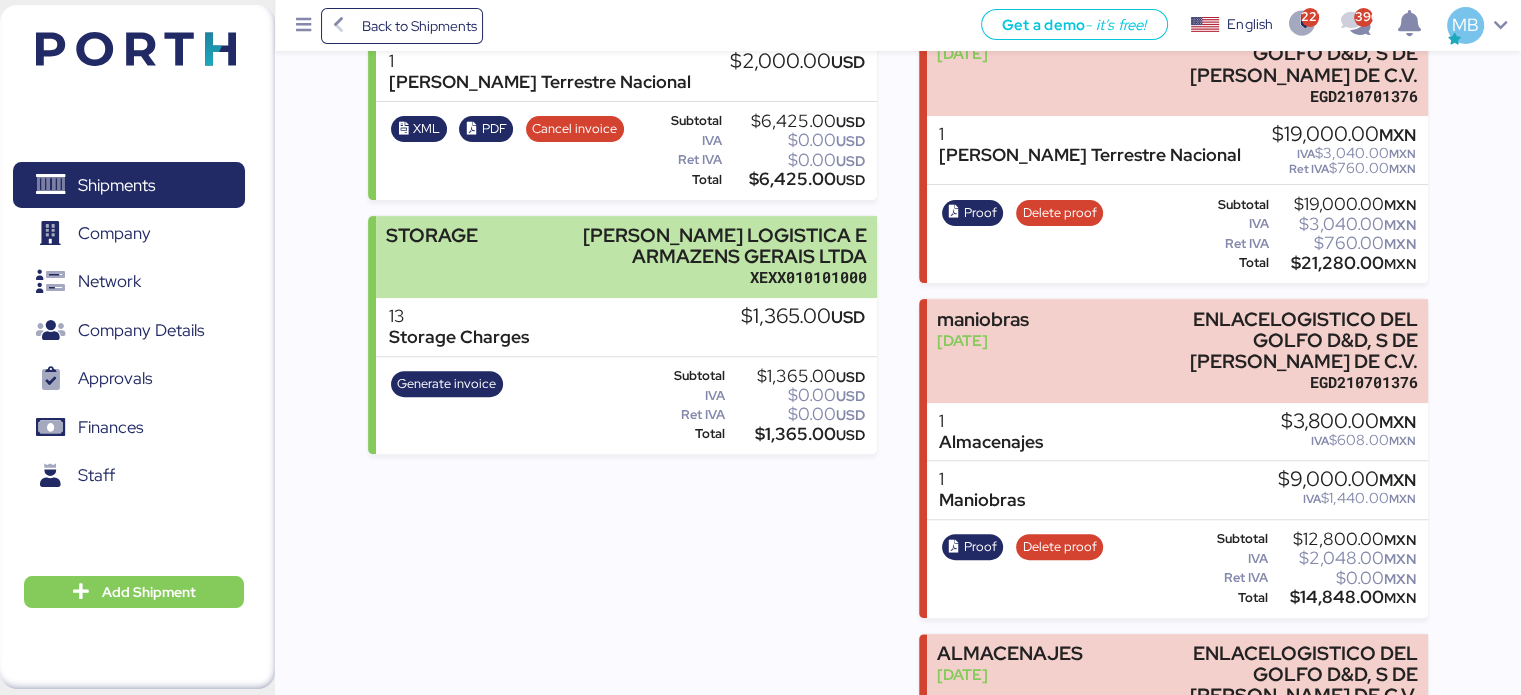 click on "[PERSON_NAME] LOGISTICA E ARMAZENS GERAIS LTDA" at bounding box center [723, 246] 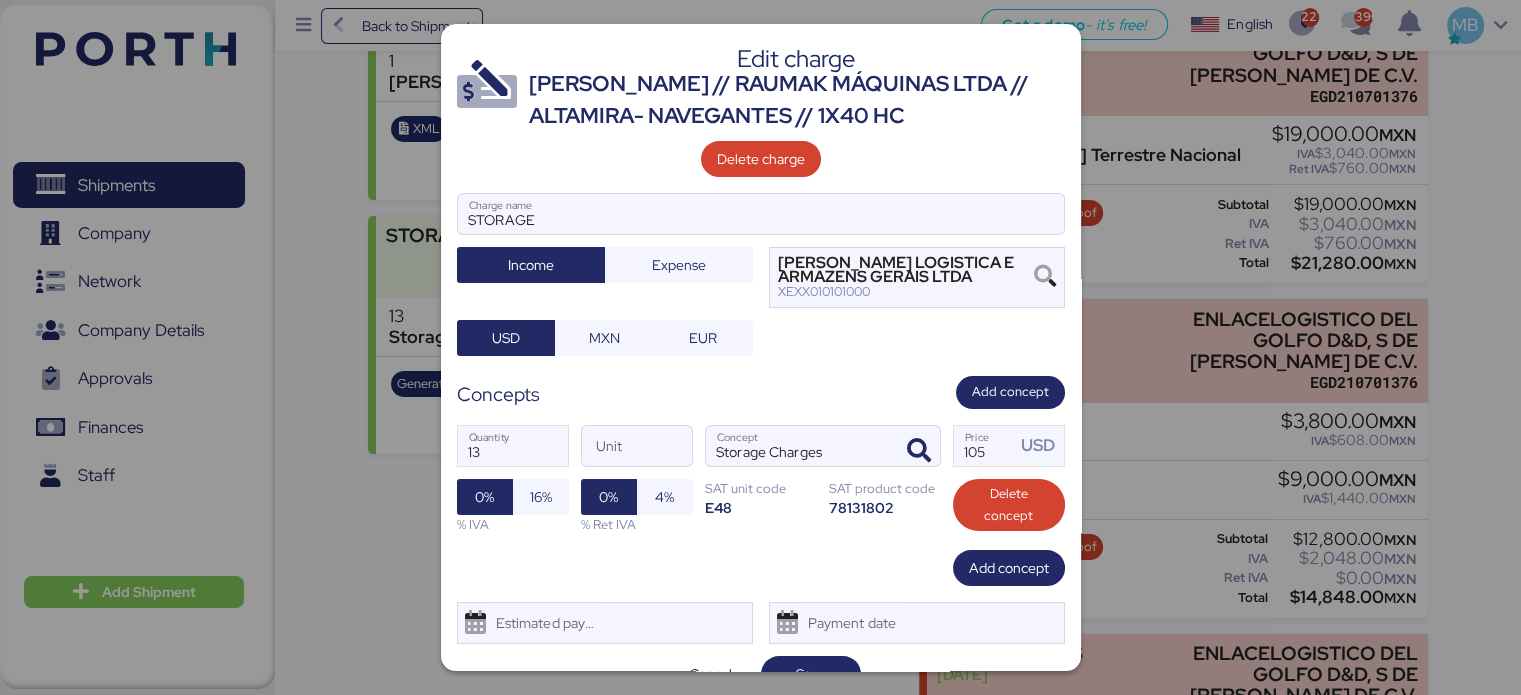 scroll, scrollTop: 35, scrollLeft: 0, axis: vertical 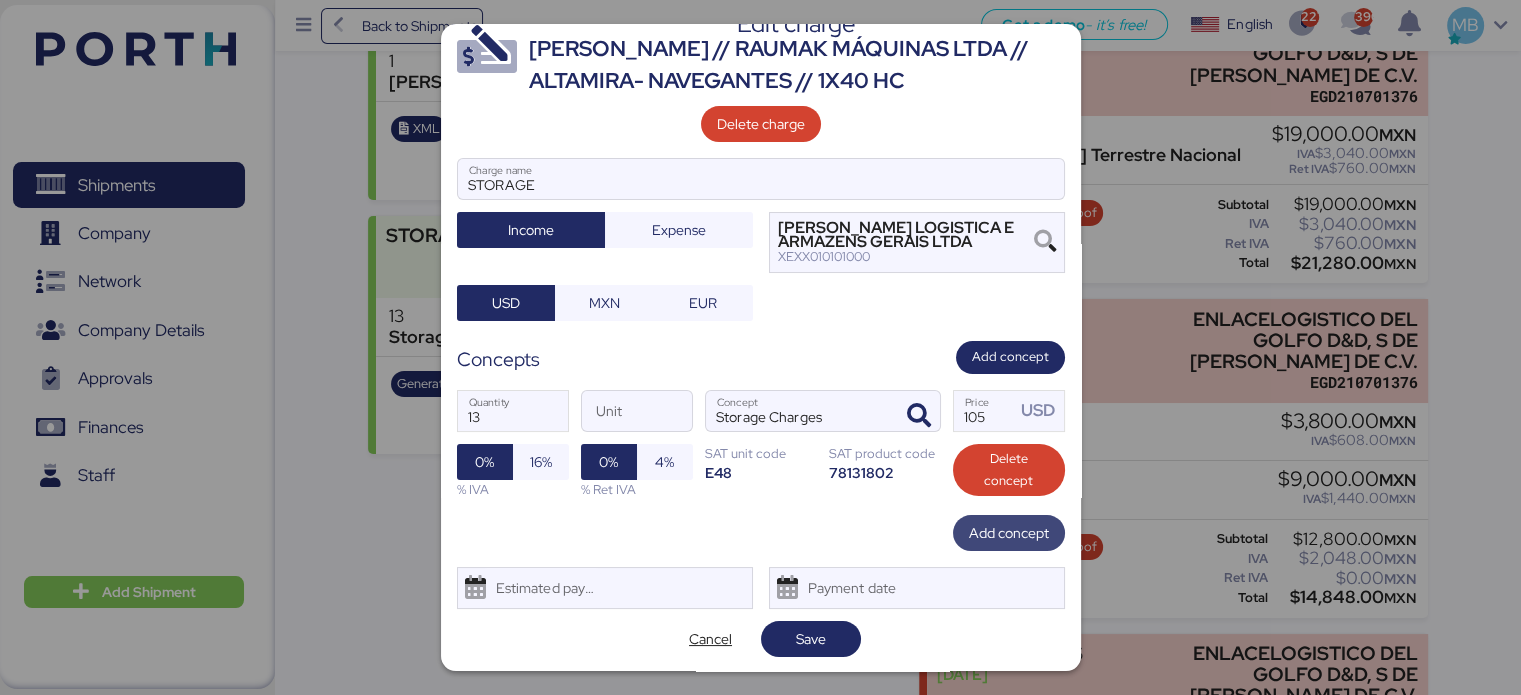 click on "Add concept" at bounding box center (1009, 533) 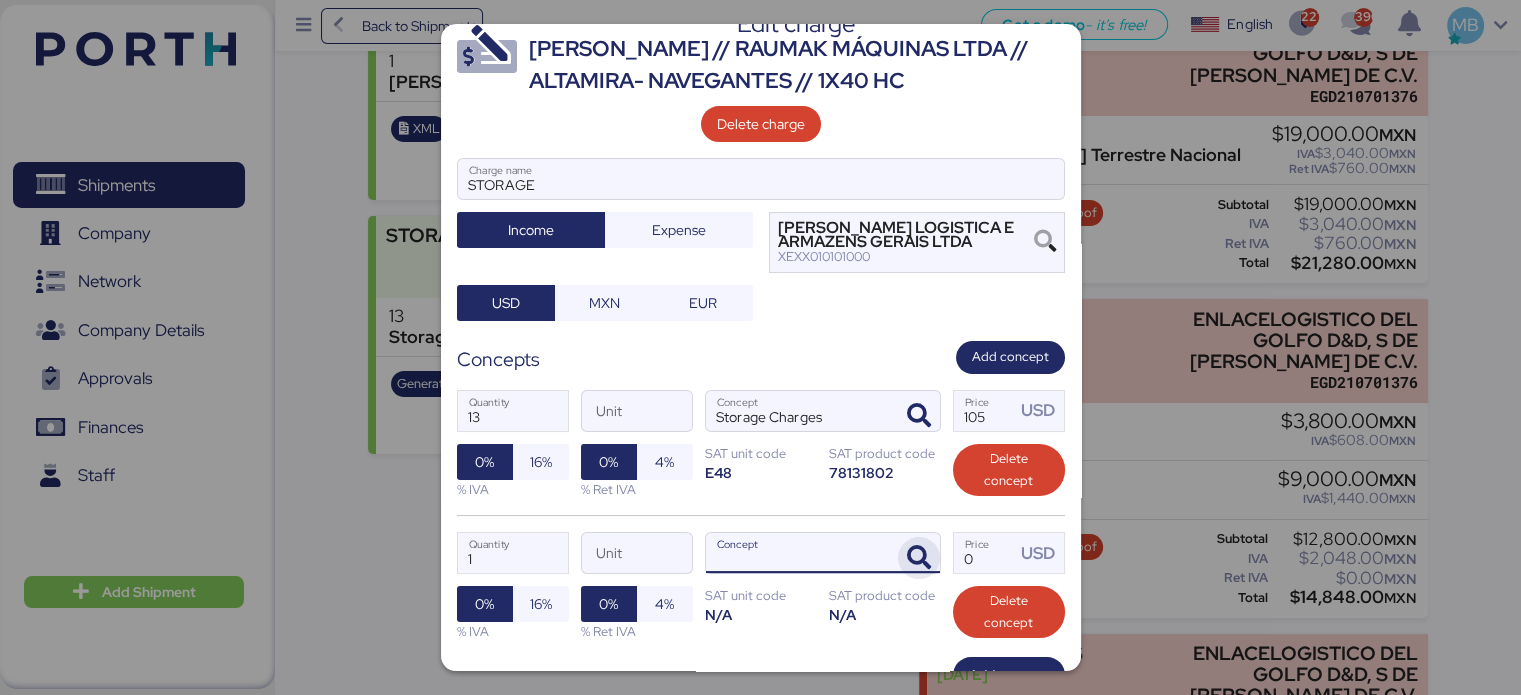 click at bounding box center (919, 558) 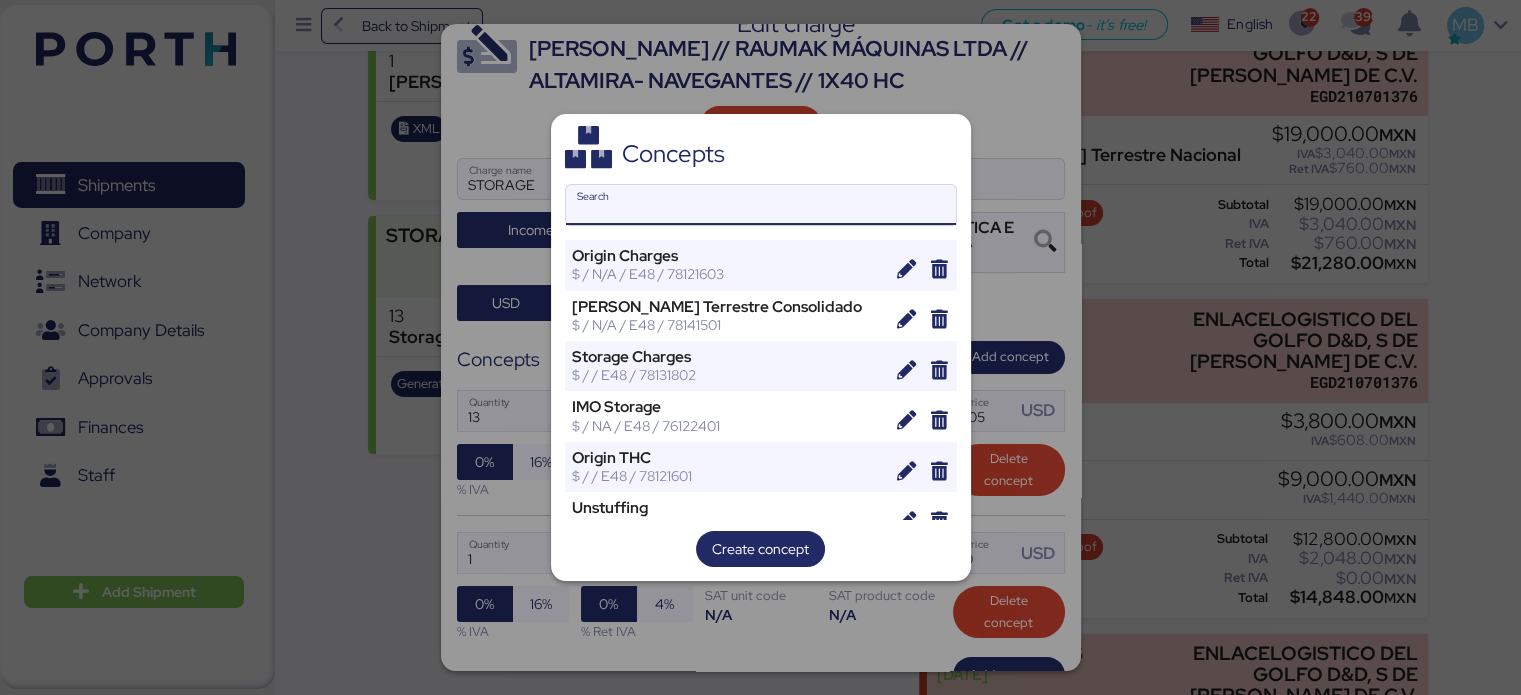 click on "Search" at bounding box center [761, 205] 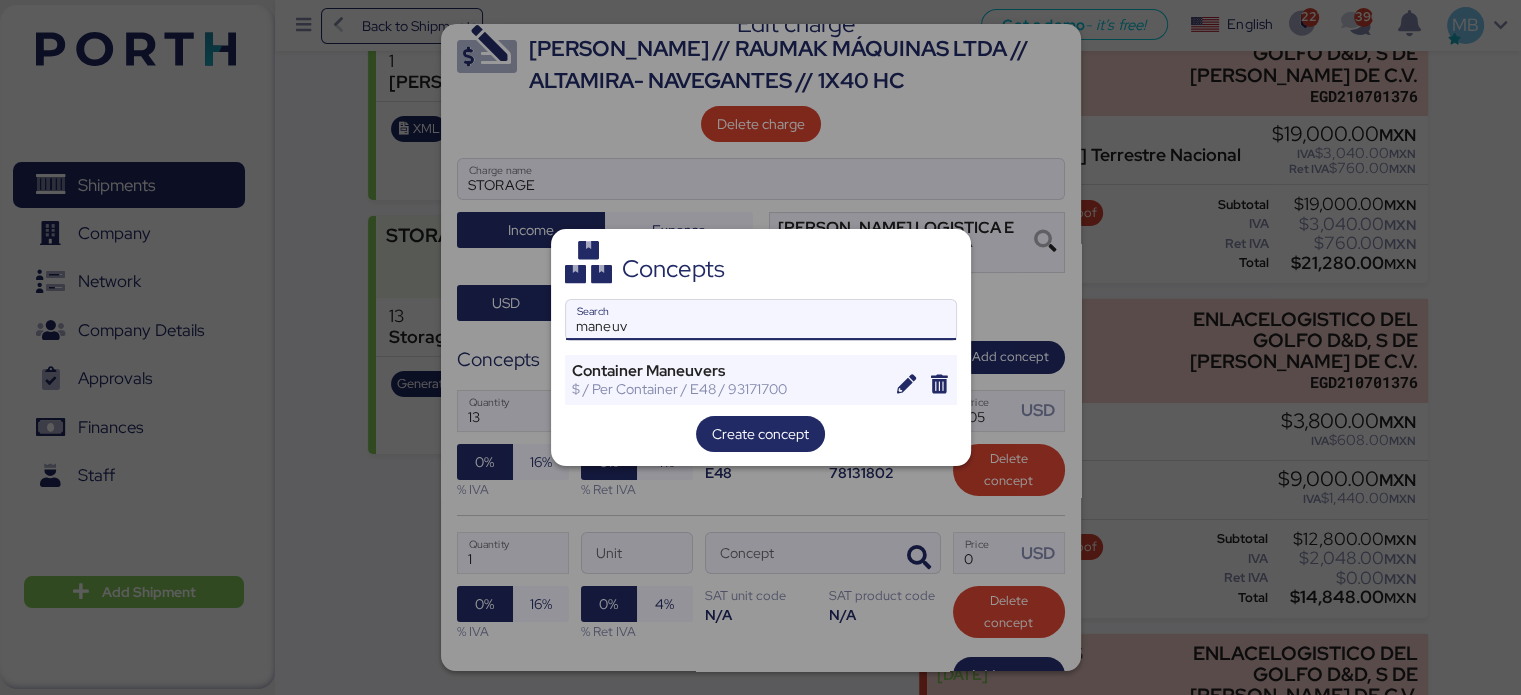 drag, startPoint x: 688, startPoint y: 317, endPoint x: 512, endPoint y: 316, distance: 176.00284 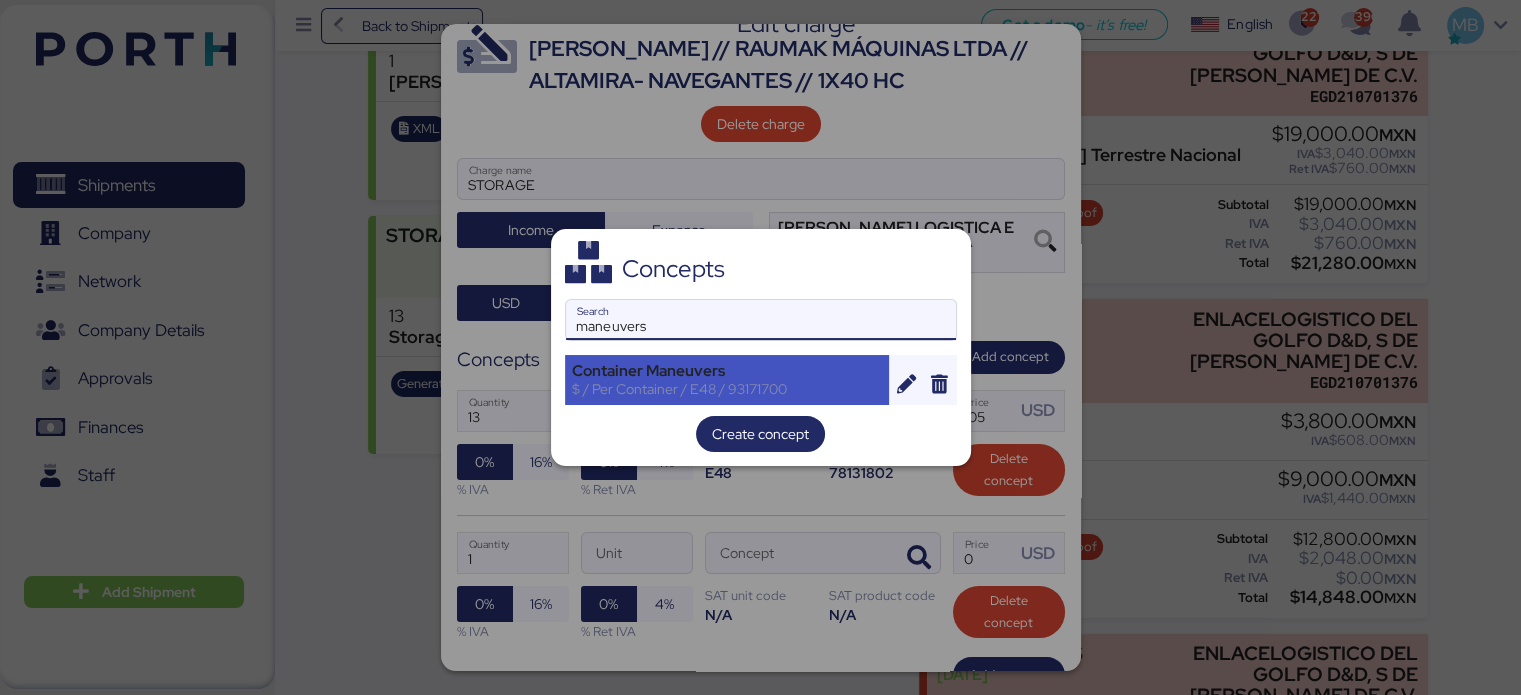 type on "maneuvers" 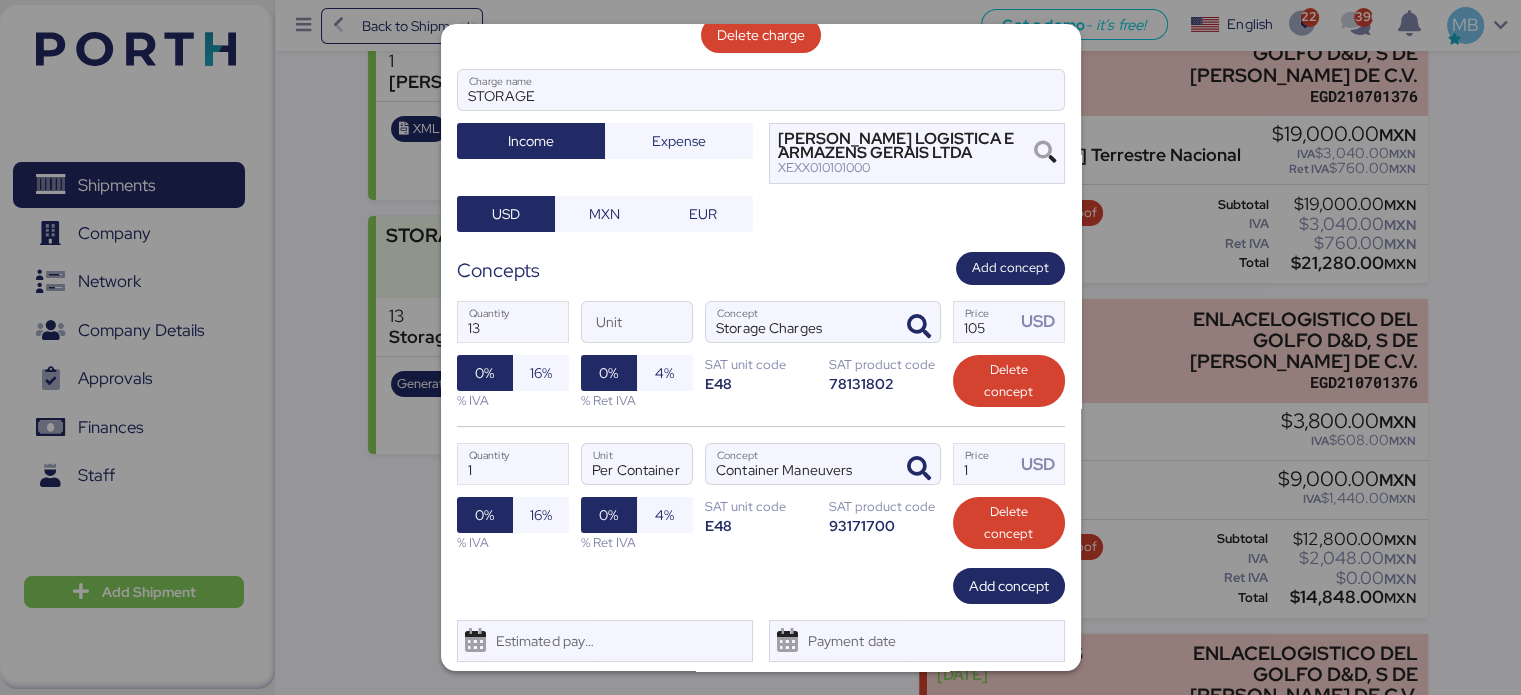 scroll, scrollTop: 176, scrollLeft: 0, axis: vertical 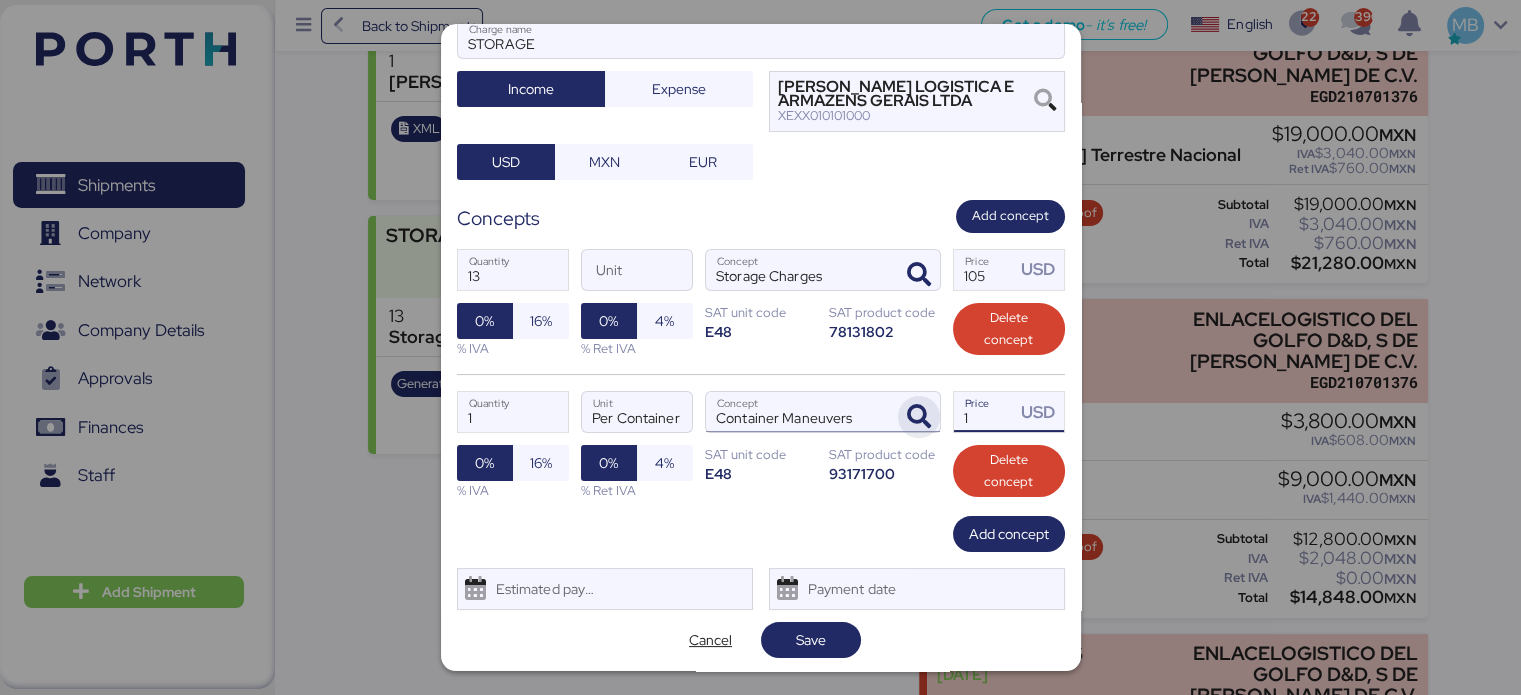 drag, startPoint x: 970, startPoint y: 412, endPoint x: 905, endPoint y: 413, distance: 65.00769 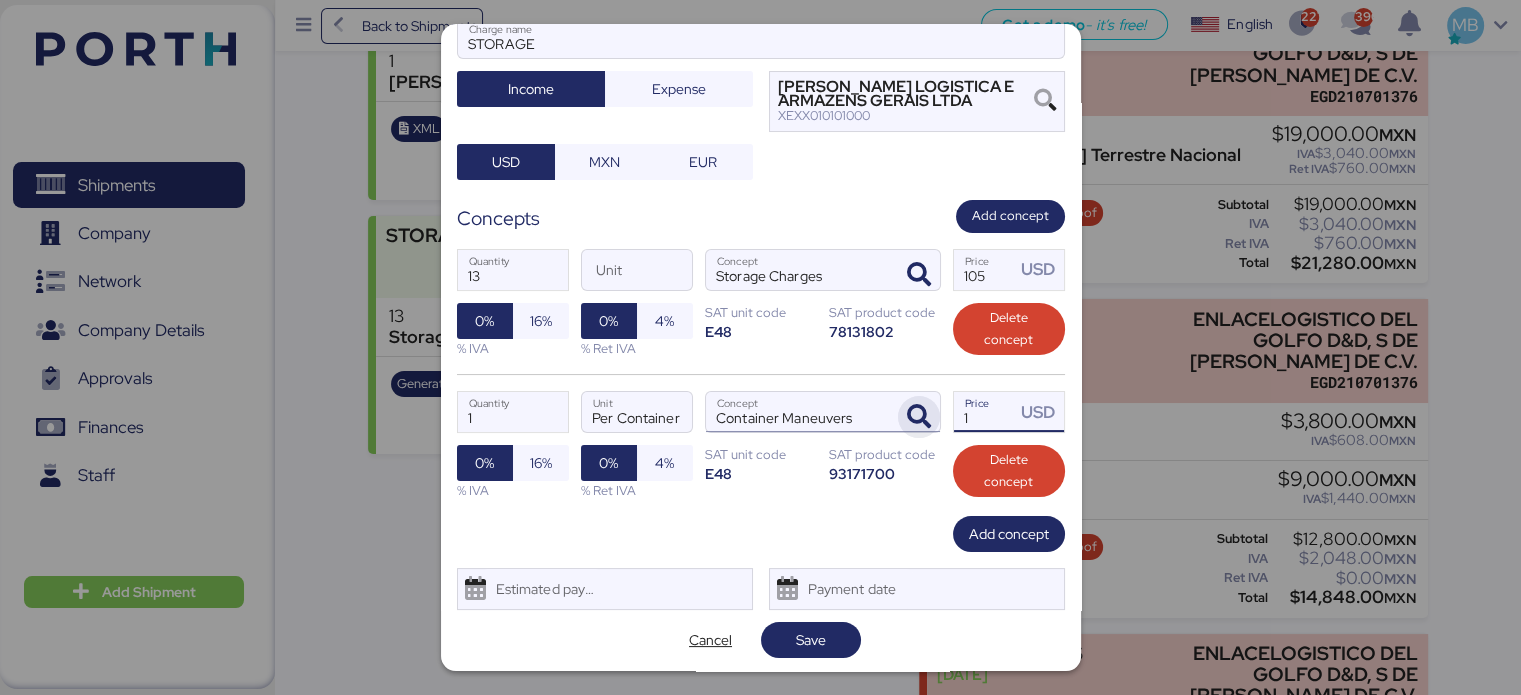 click on "1 Quantity Per Container Unit Container Maneuvers Concept   1 Price USD 0% 16% % IVA 0% 4% % Ret IVA SAT unit code E48 SAT product code 93171700 Delete concept" at bounding box center [761, 445] 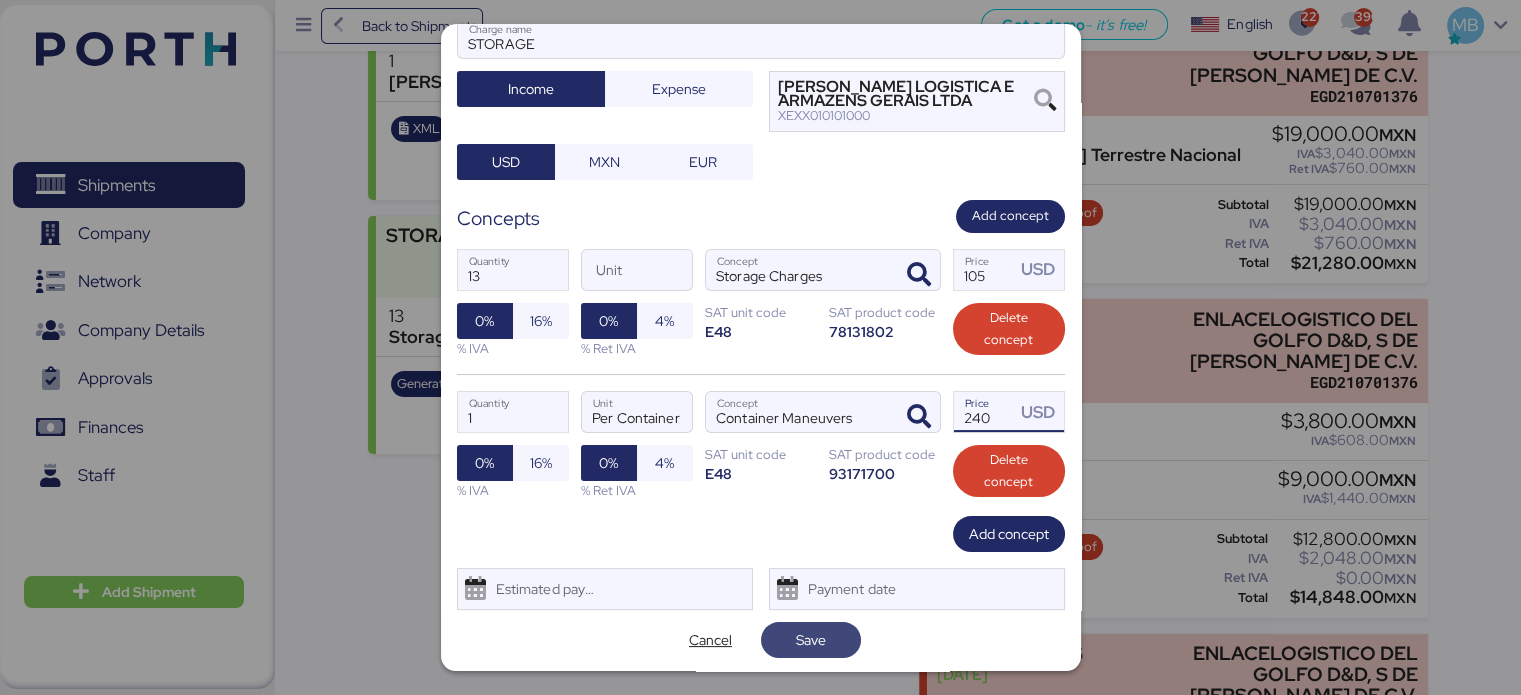 type on "240" 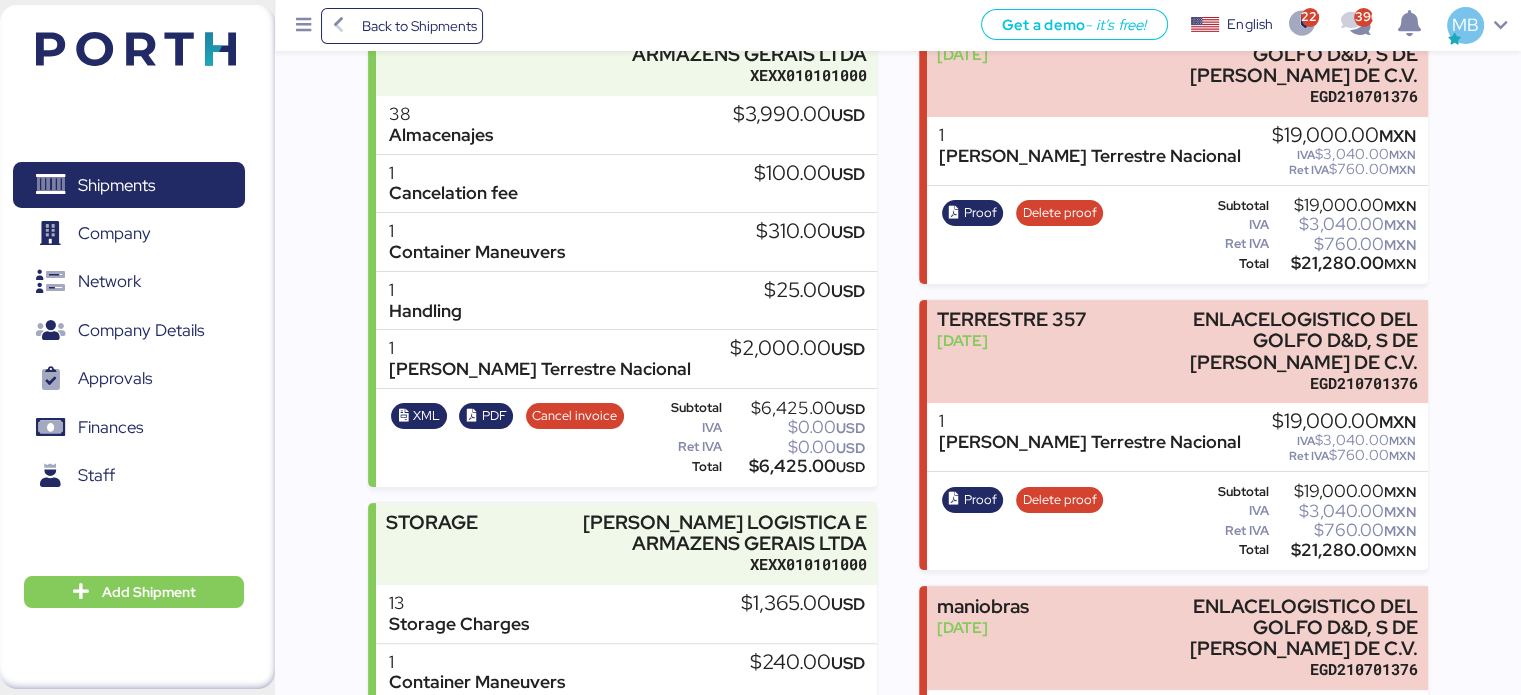 scroll, scrollTop: 600, scrollLeft: 0, axis: vertical 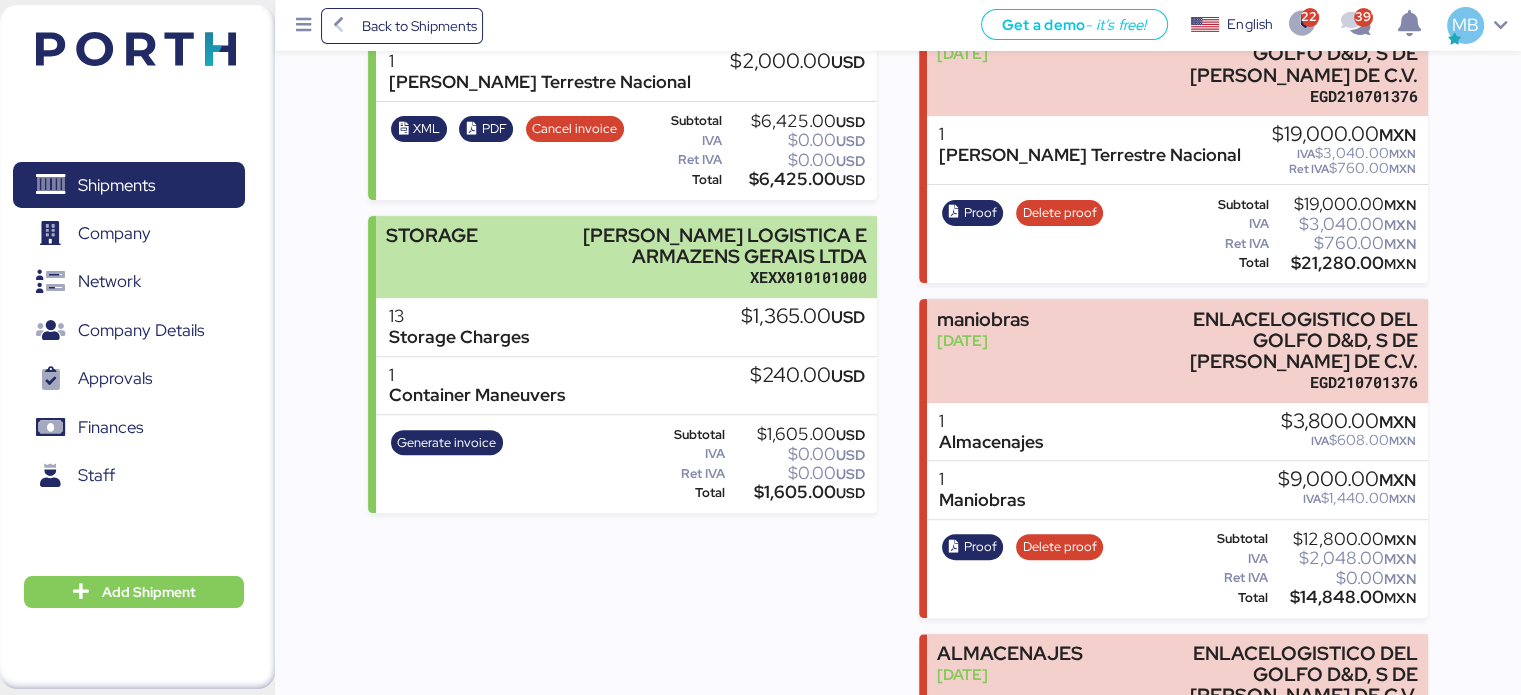 click on "[PERSON_NAME] LOGISTICA E ARMAZENS GERAIS LTDA" at bounding box center [723, 246] 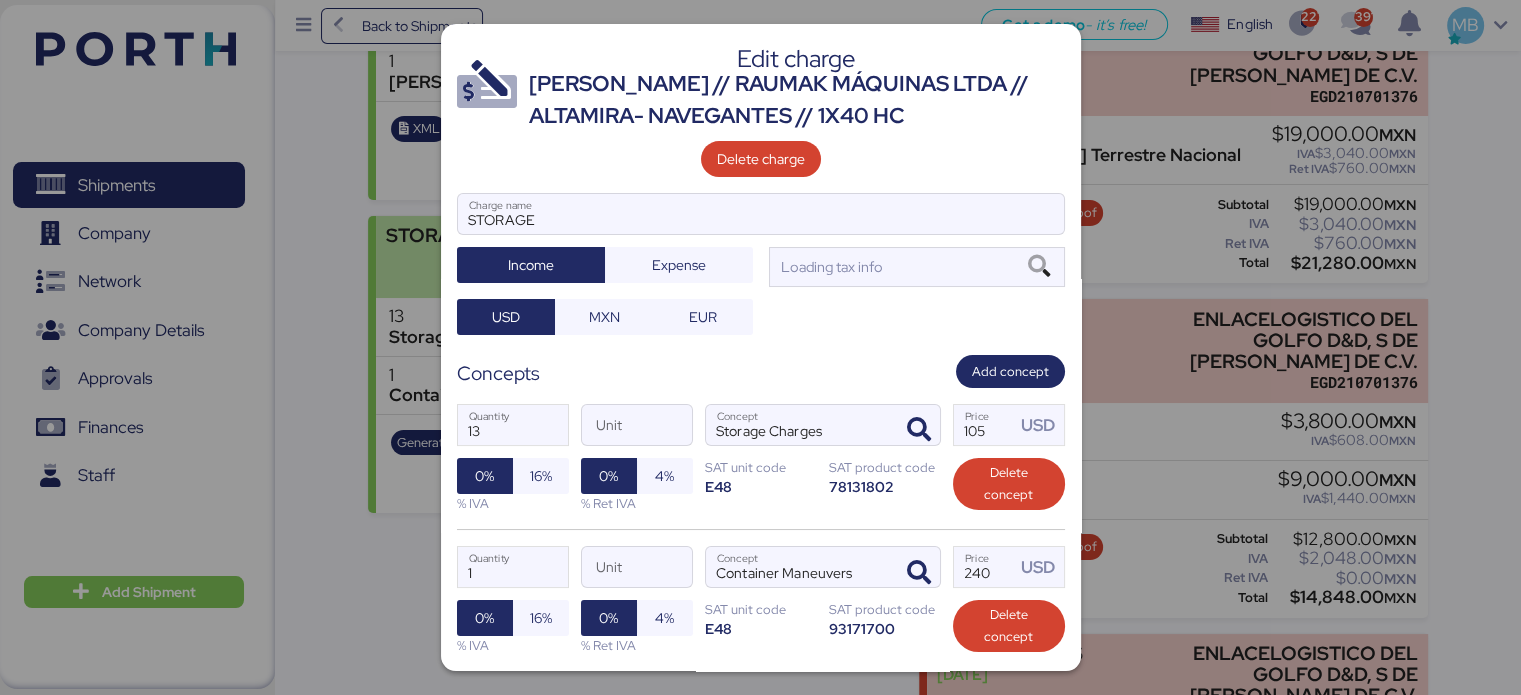 scroll, scrollTop: 0, scrollLeft: 0, axis: both 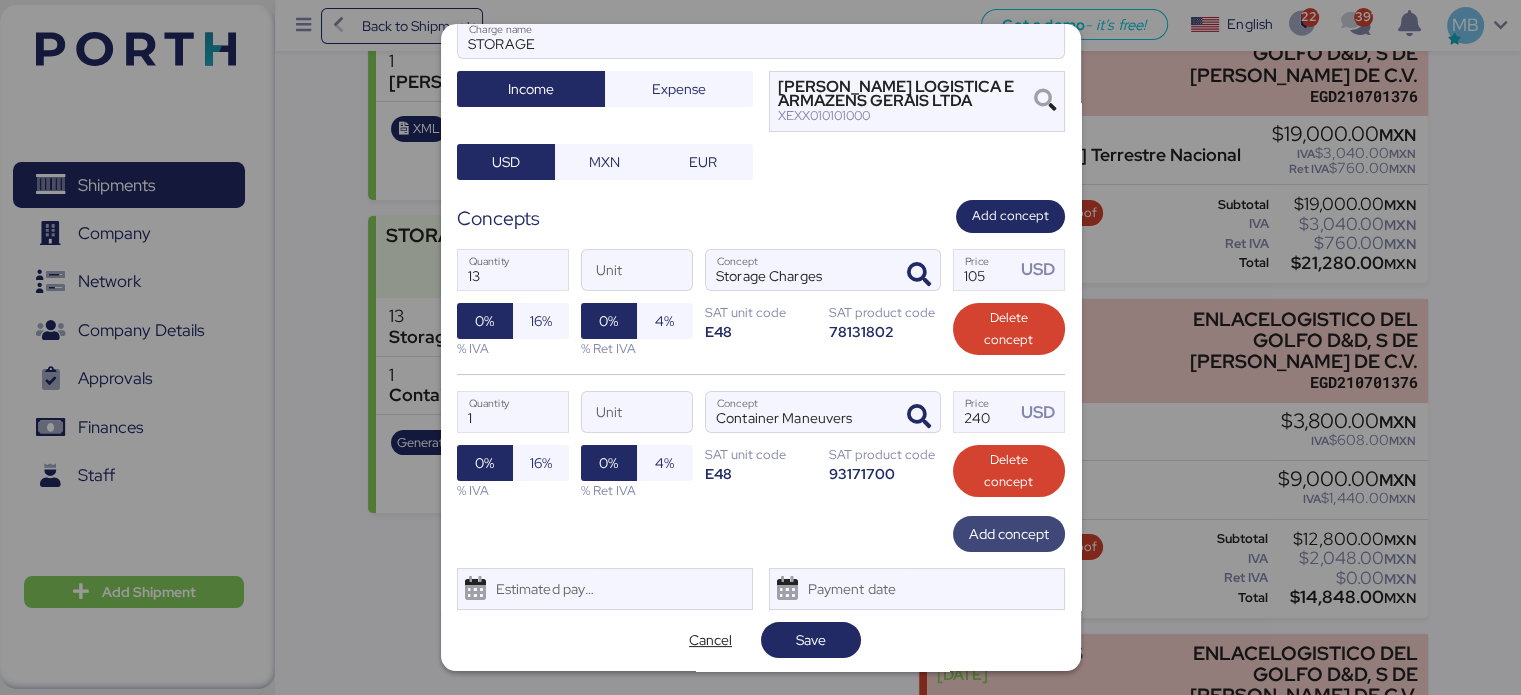 click on "Add concept" at bounding box center [1009, 534] 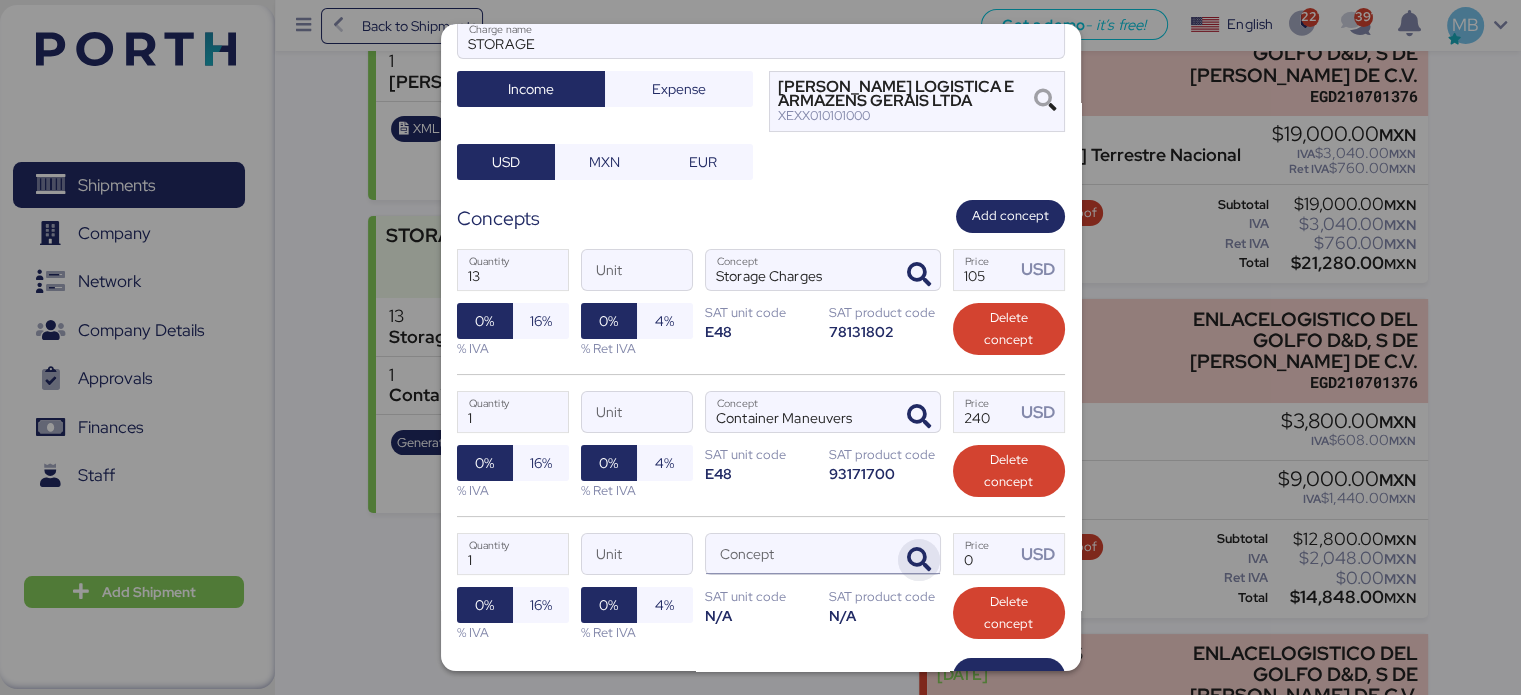 click at bounding box center (919, 560) 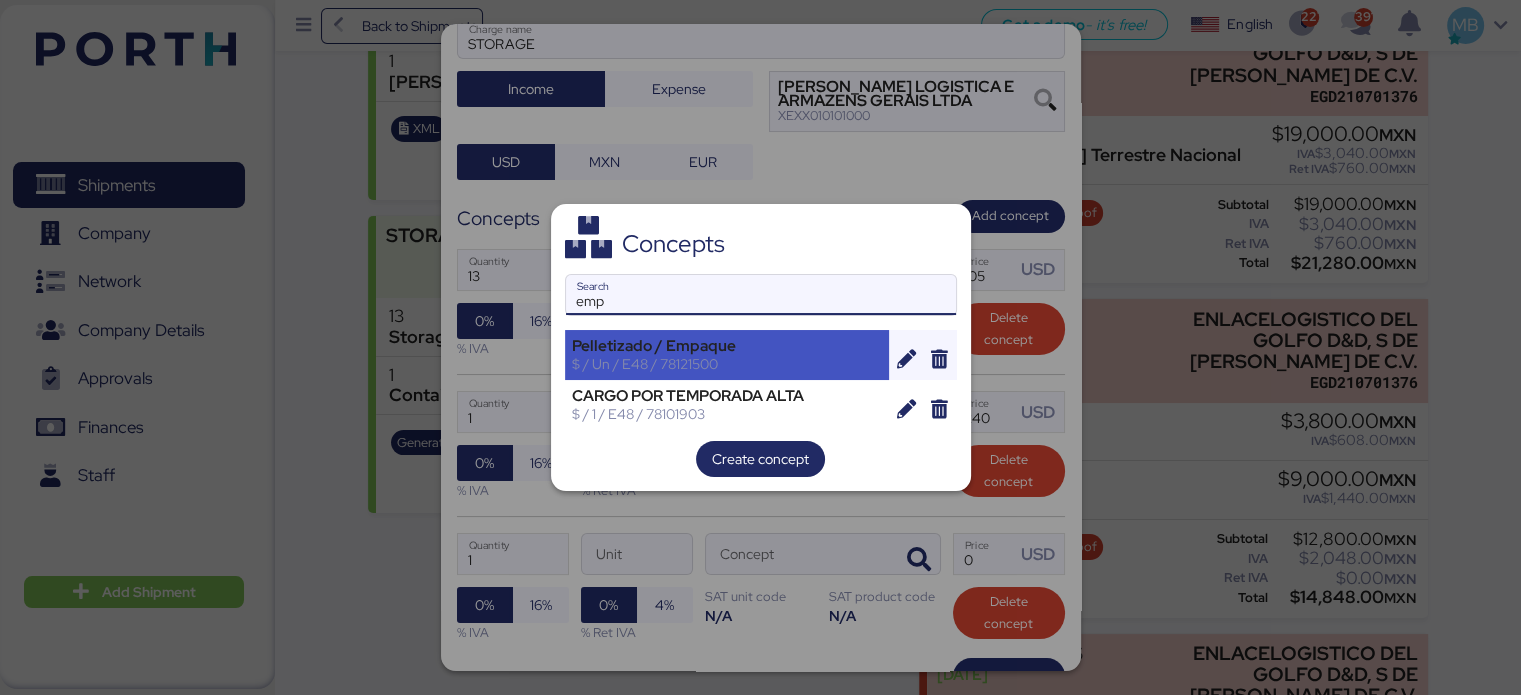 type on "emp" 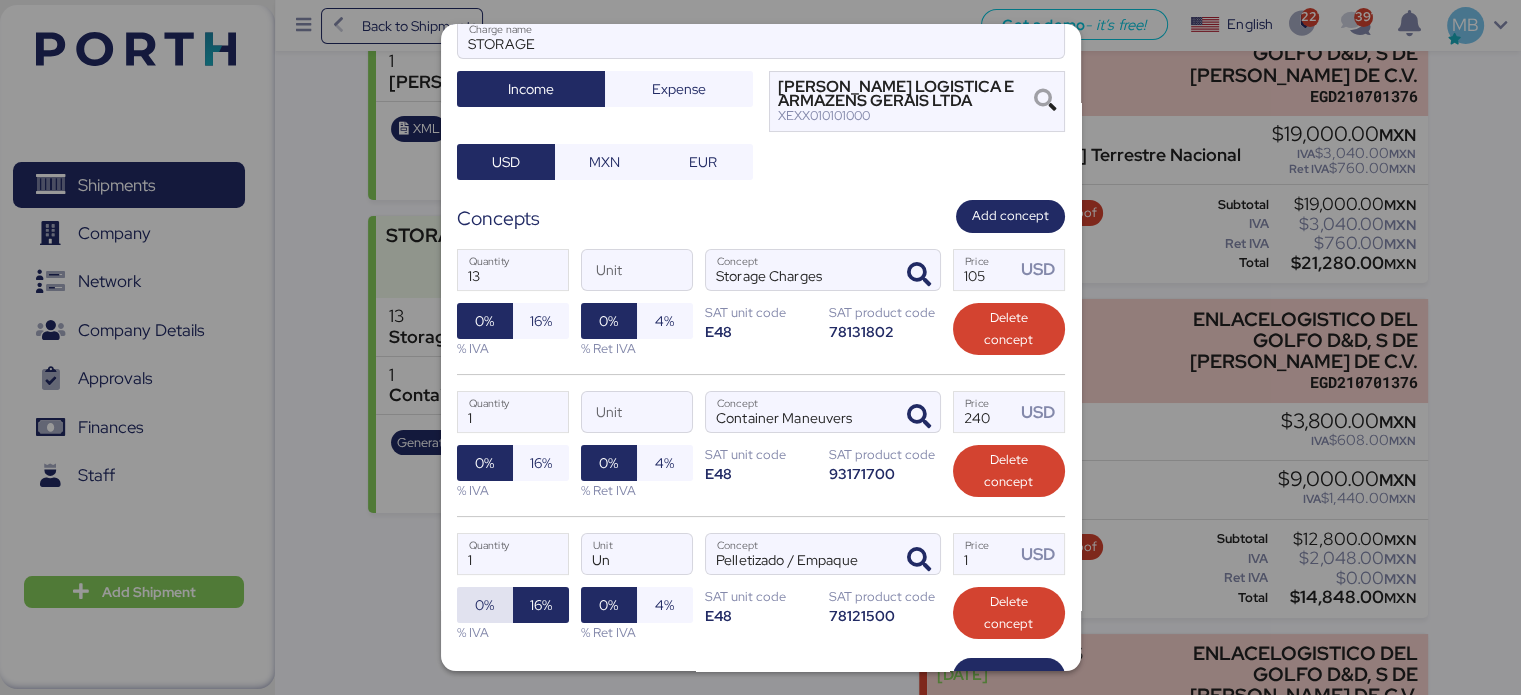 click on "0%" at bounding box center (484, 605) 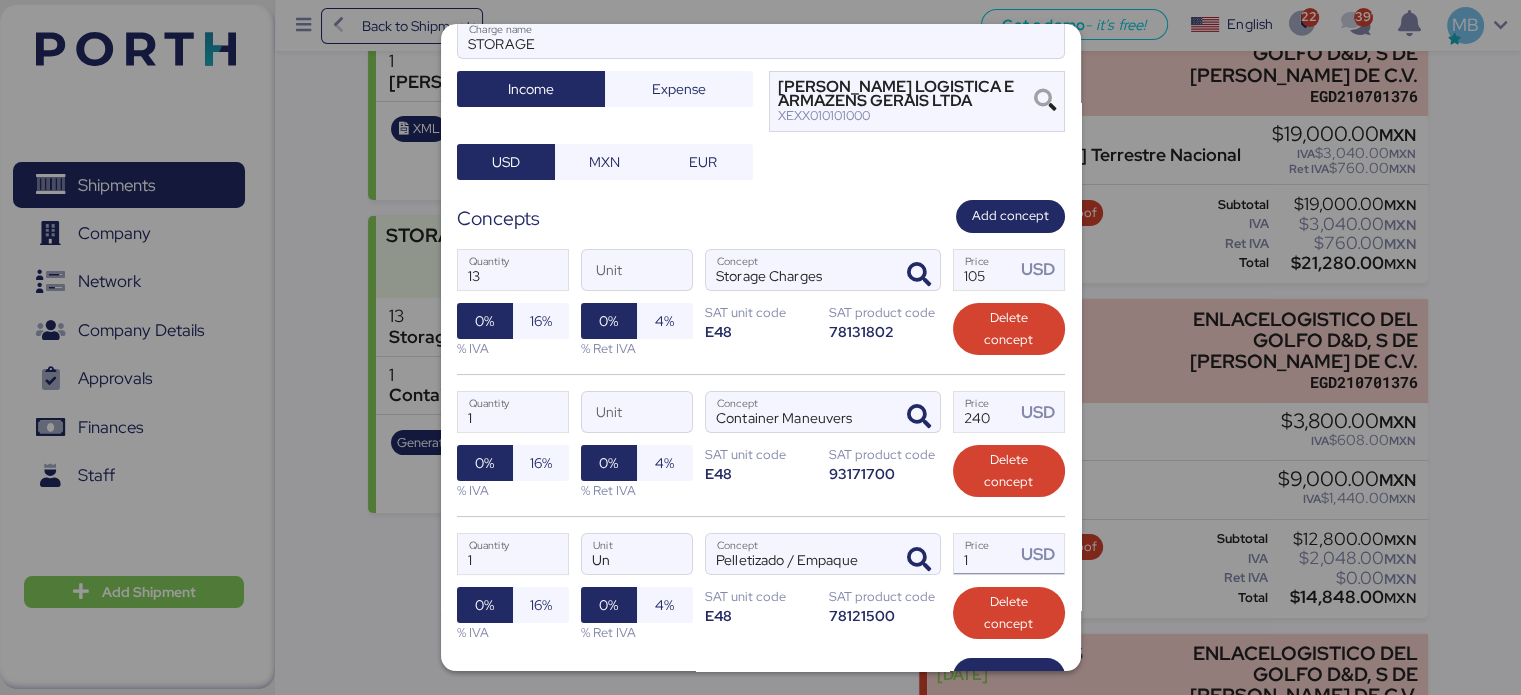 click on "1" at bounding box center (985, 554) 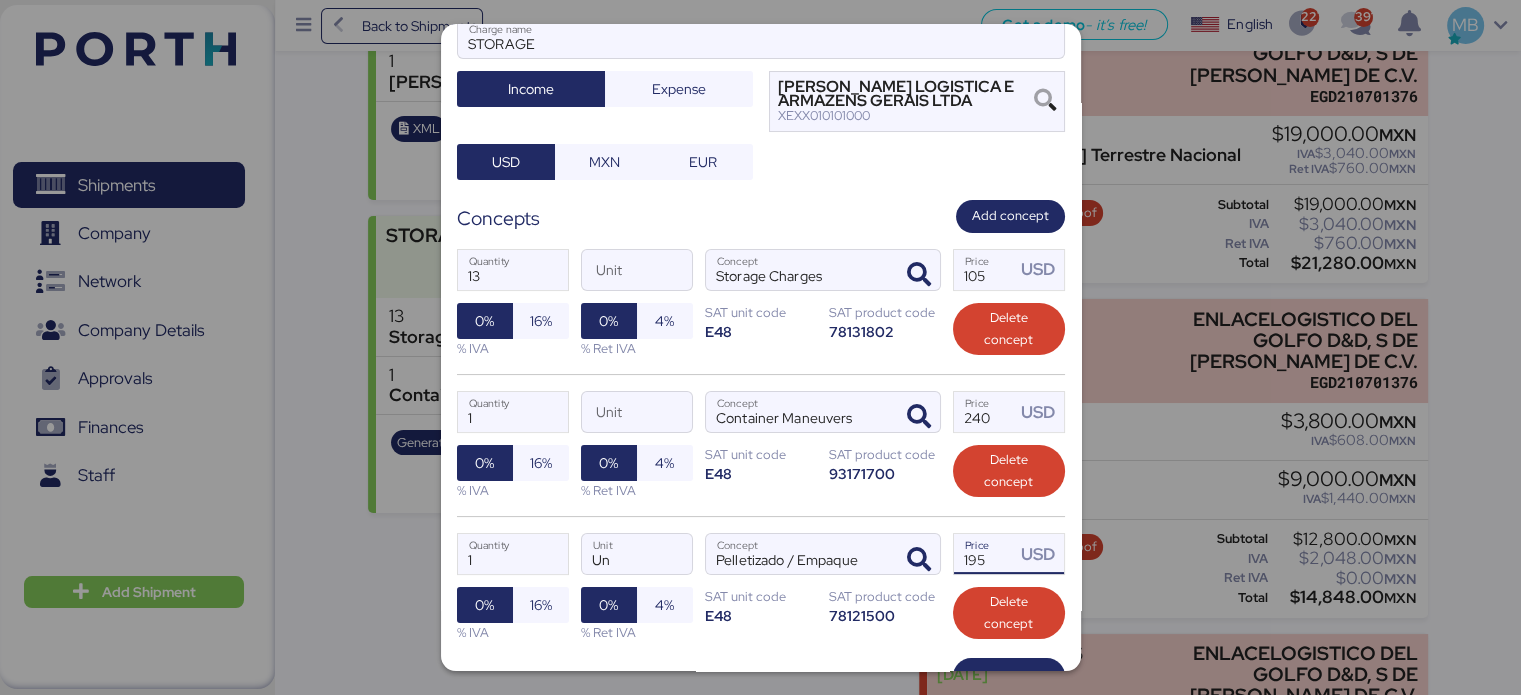 scroll, scrollTop: 318, scrollLeft: 0, axis: vertical 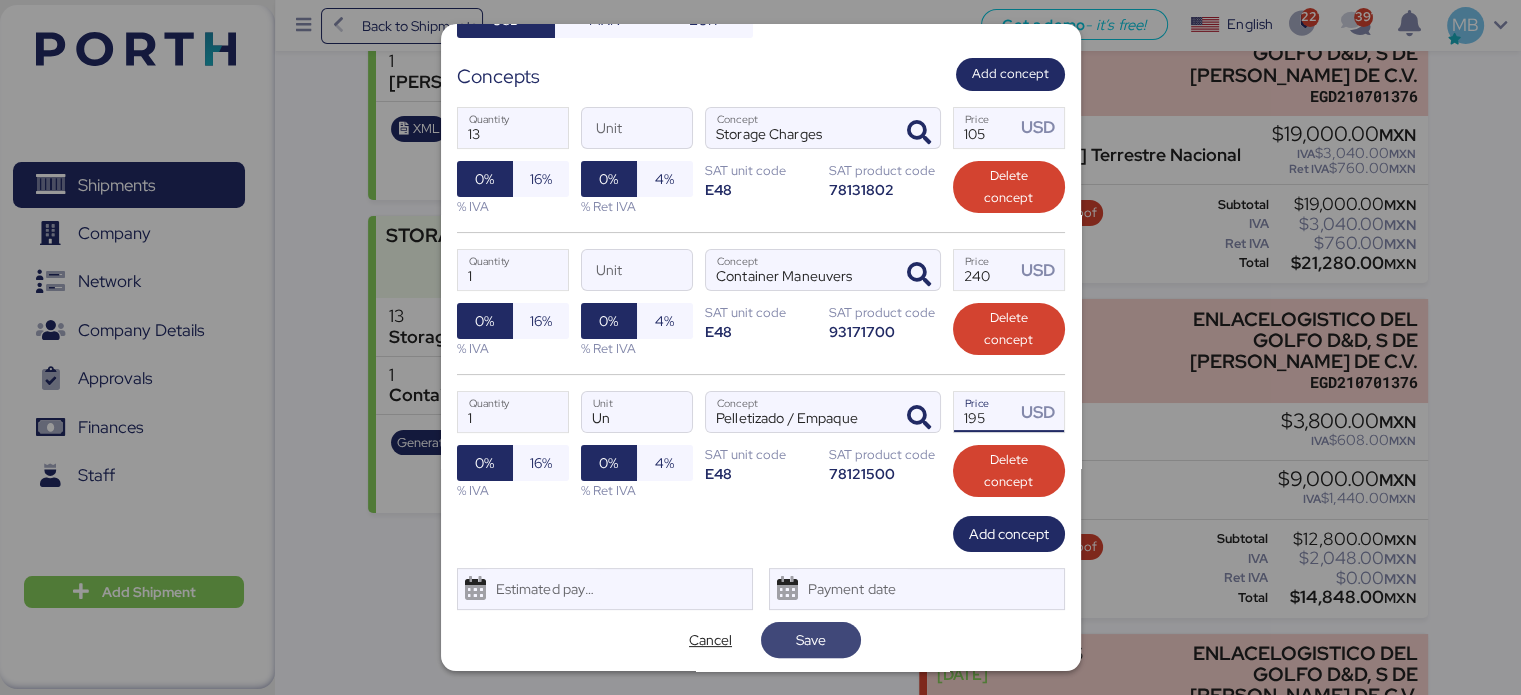 type on "195" 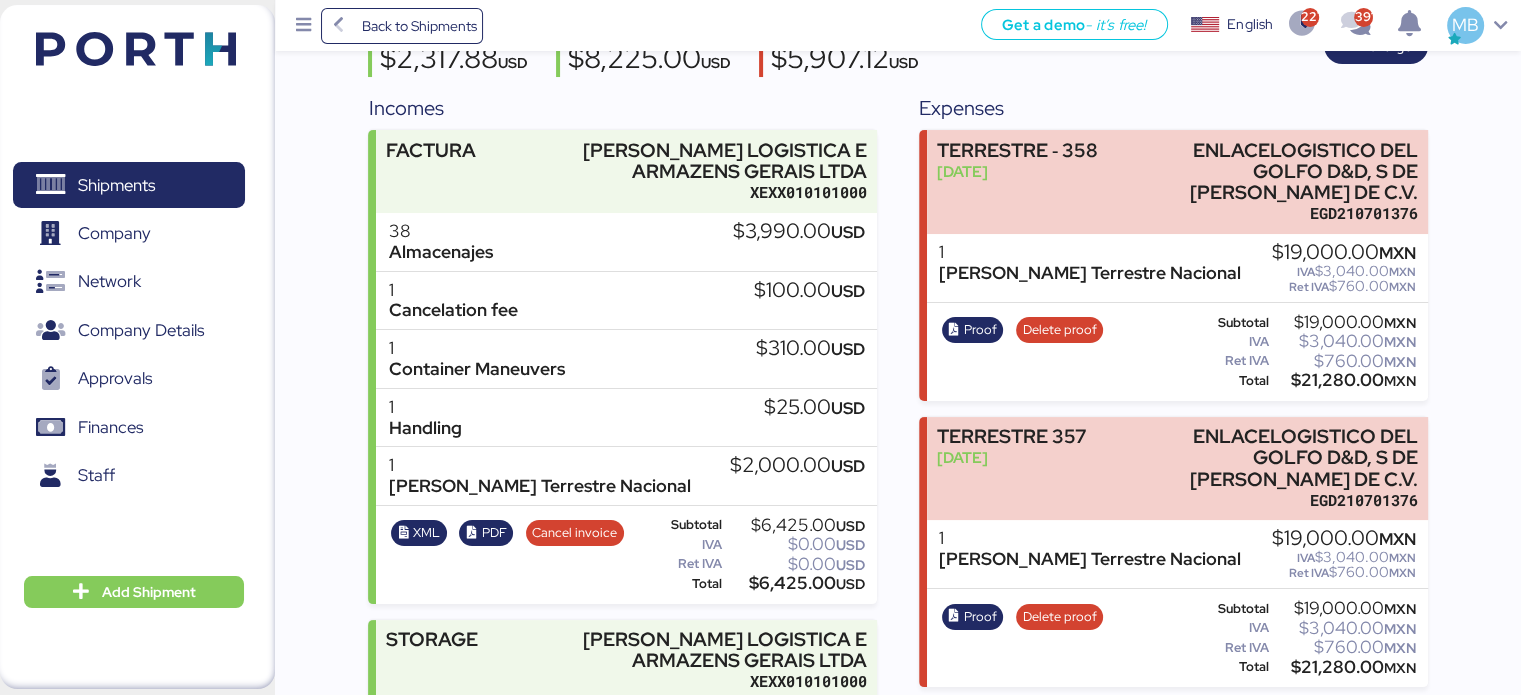 scroll, scrollTop: 600, scrollLeft: 0, axis: vertical 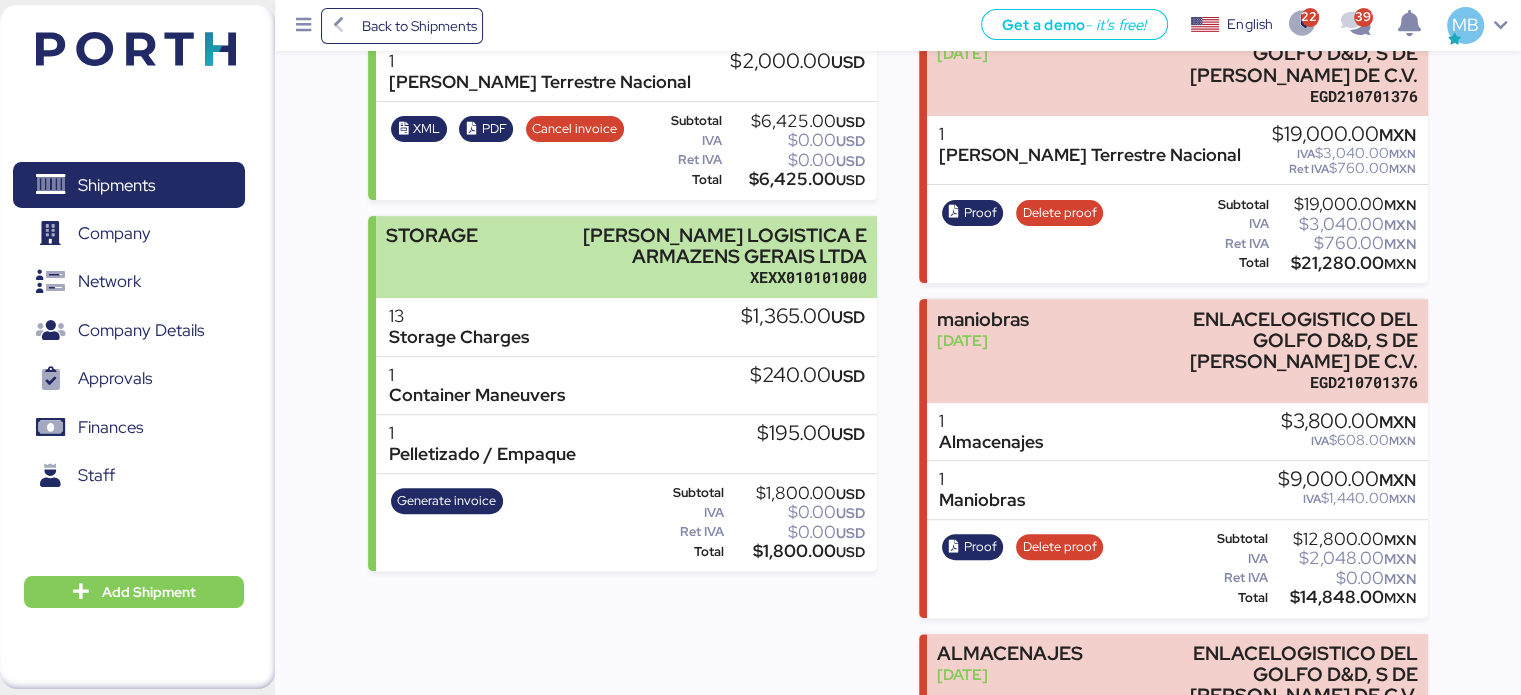 click on "[PERSON_NAME] LOGISTICA E ARMAZENS GERAIS LTDA" at bounding box center (723, 246) 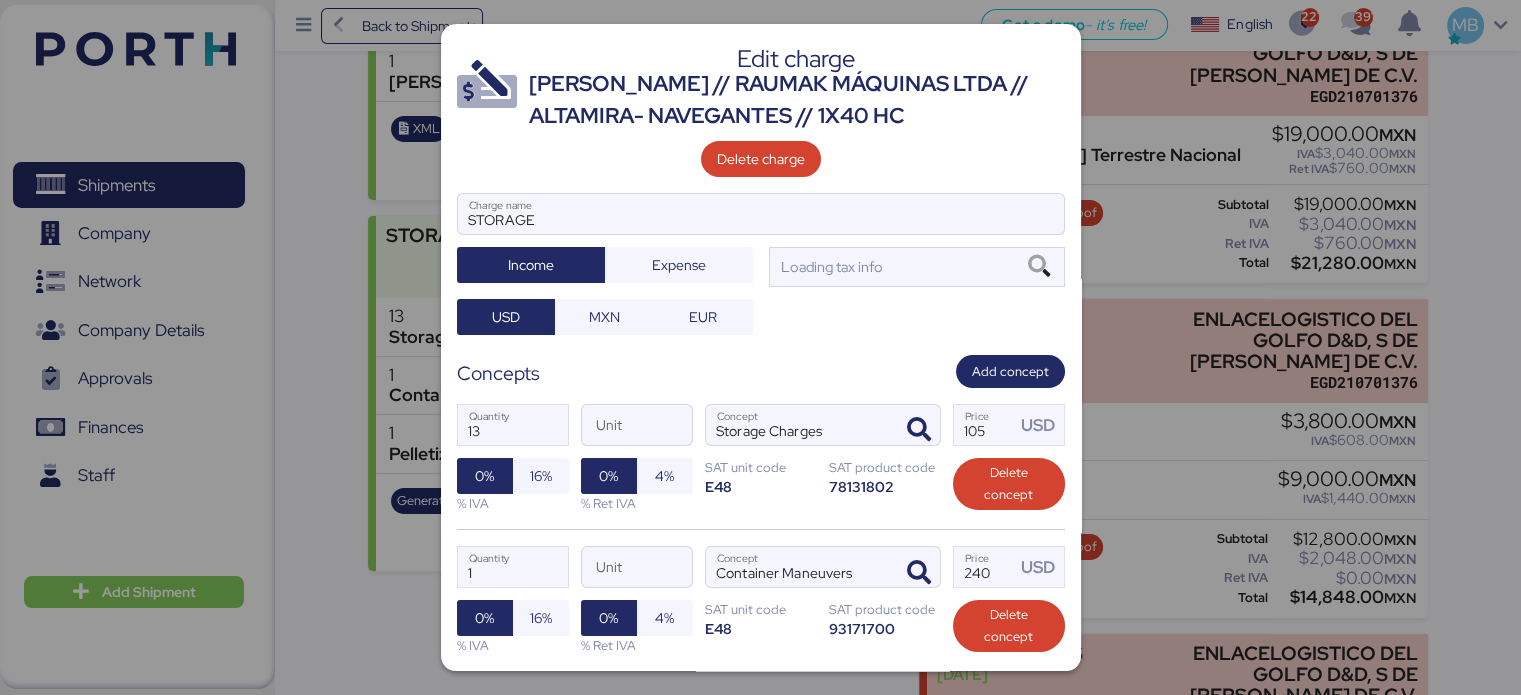 scroll, scrollTop: 0, scrollLeft: 0, axis: both 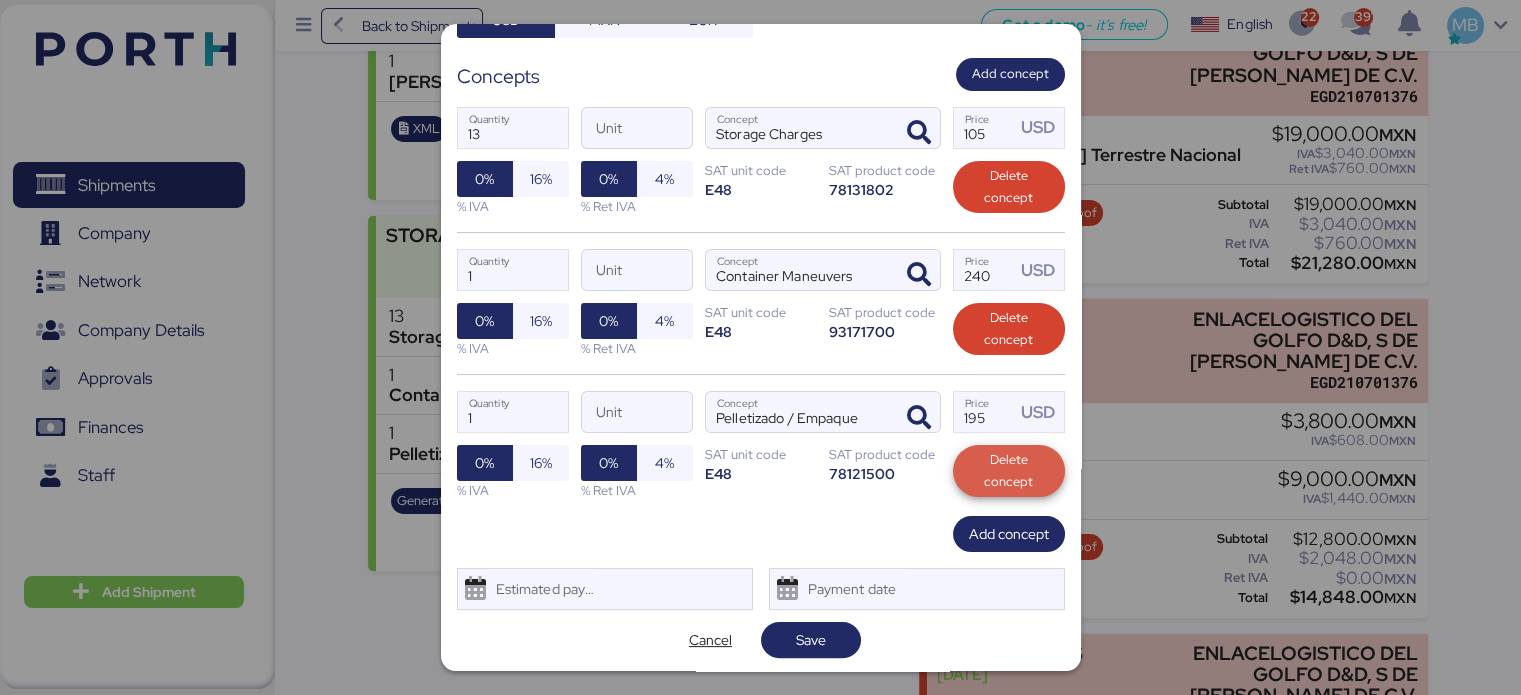 click on "Delete concept" at bounding box center [1009, 471] 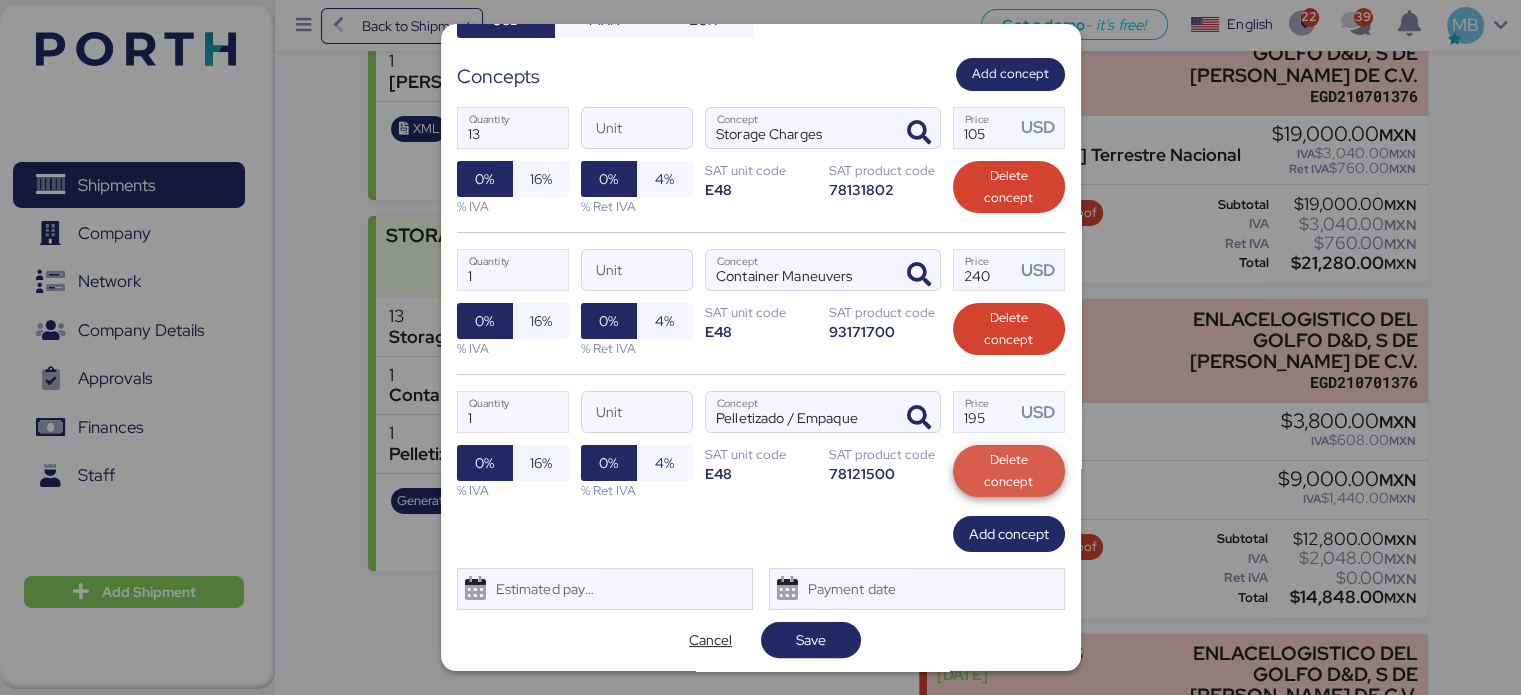 scroll, scrollTop: 176, scrollLeft: 0, axis: vertical 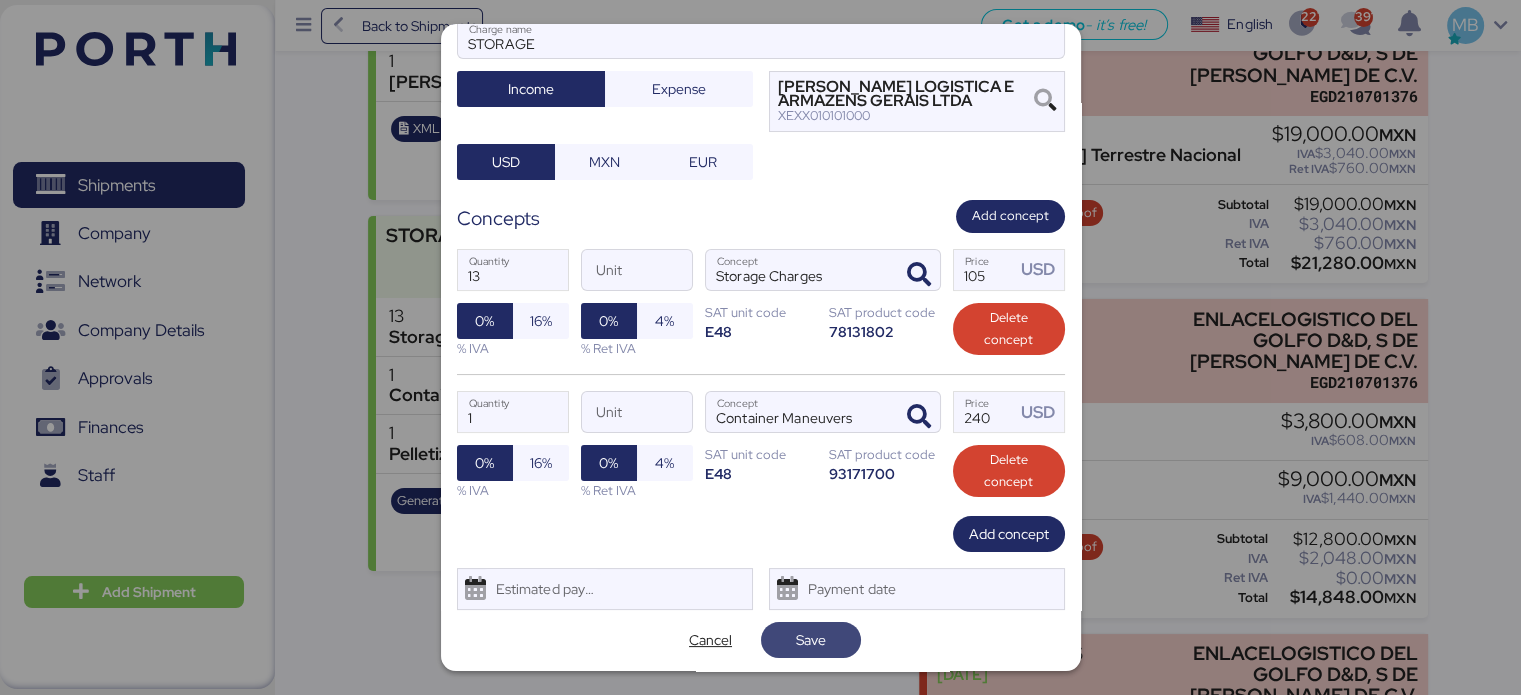 click on "Save" at bounding box center [811, 640] 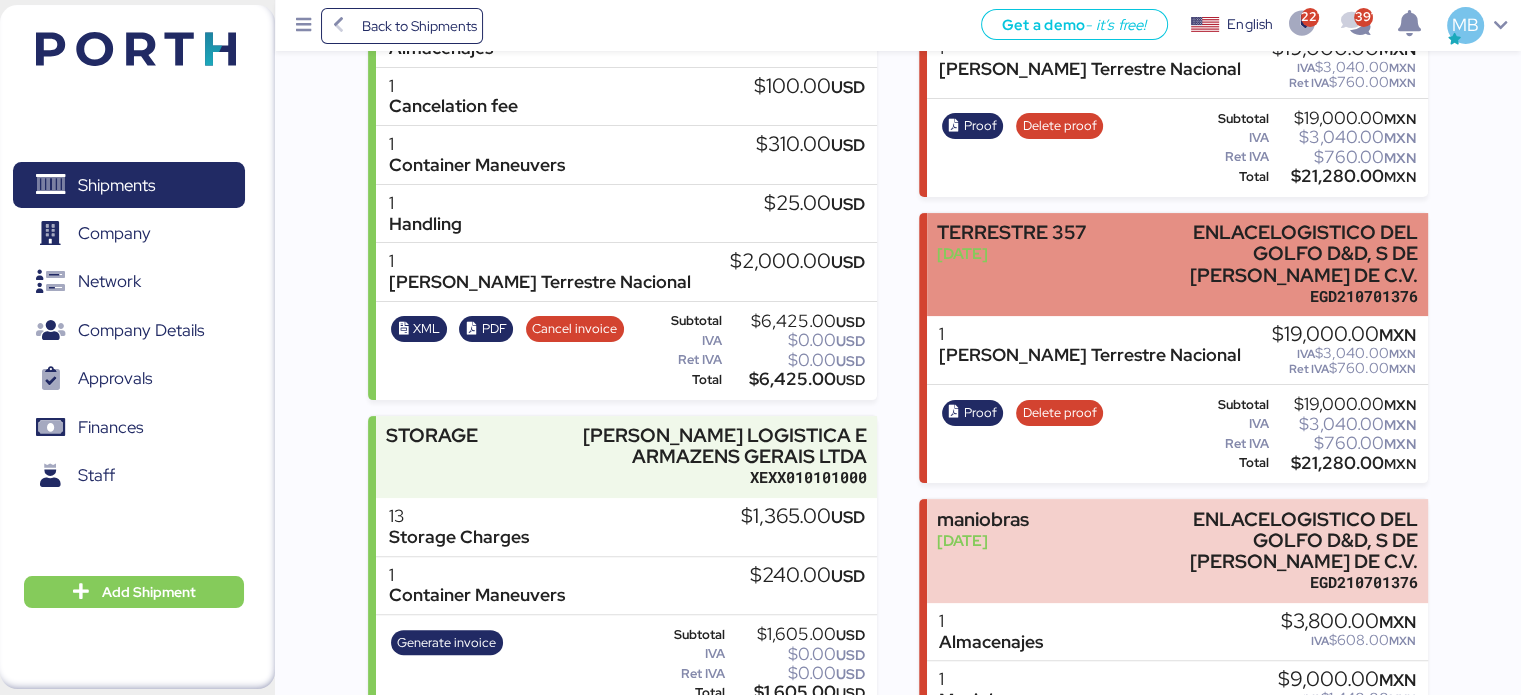 scroll, scrollTop: 600, scrollLeft: 0, axis: vertical 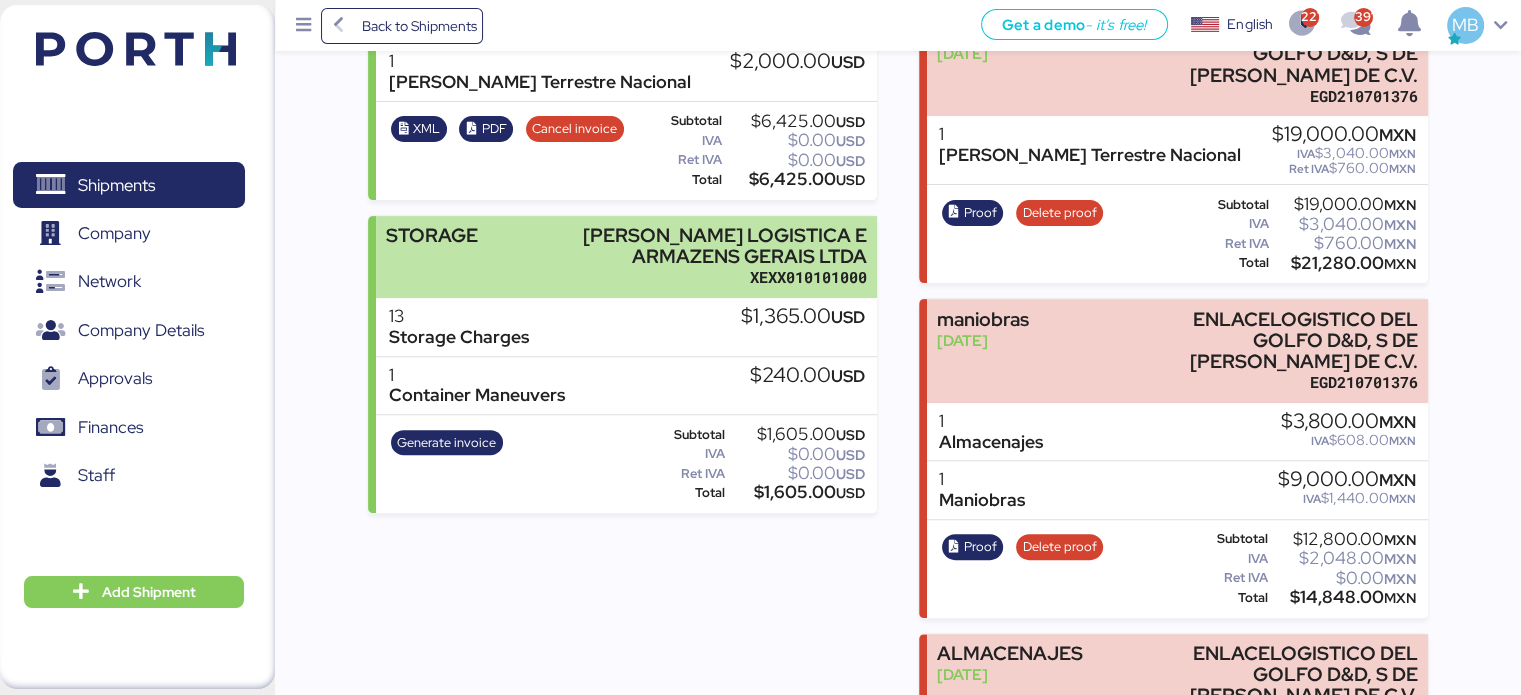 click on "XEXX010101000" at bounding box center [723, 277] 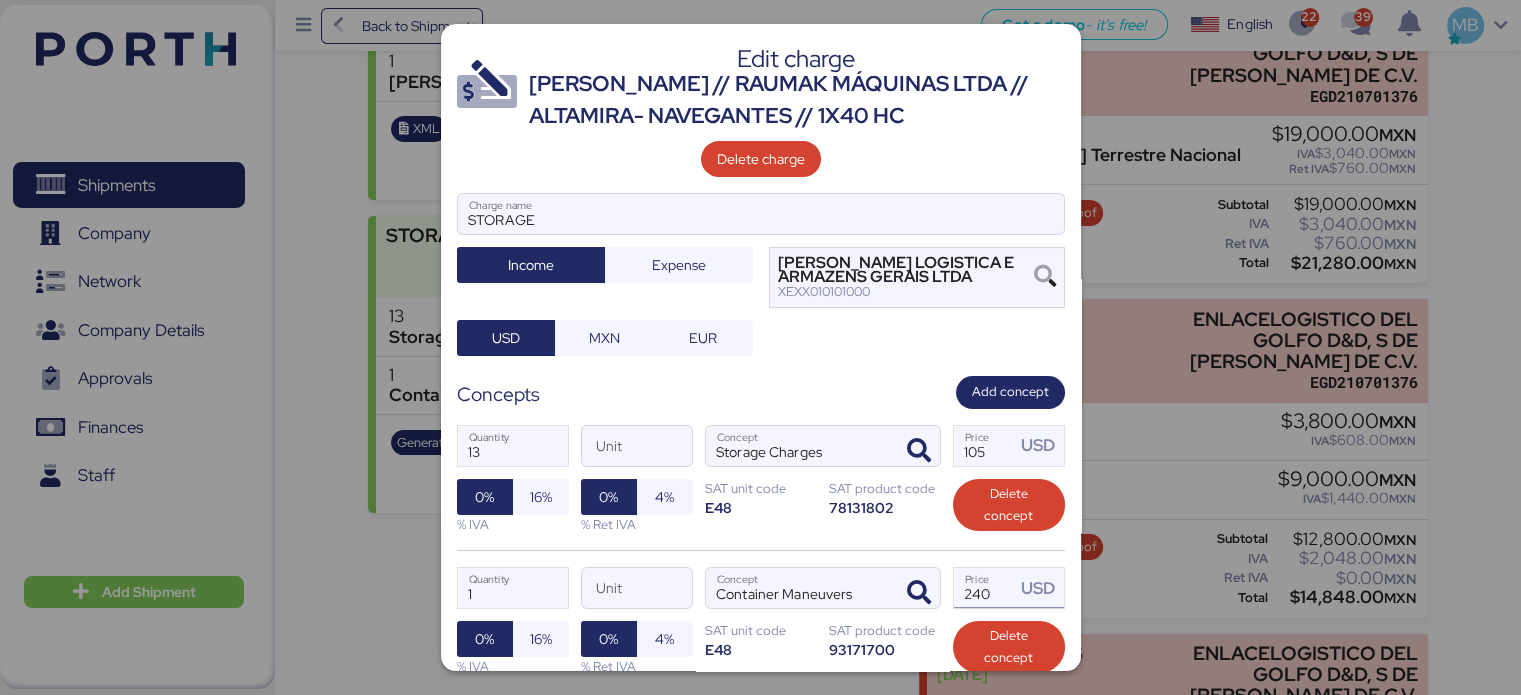 click on "240" at bounding box center (985, 588) 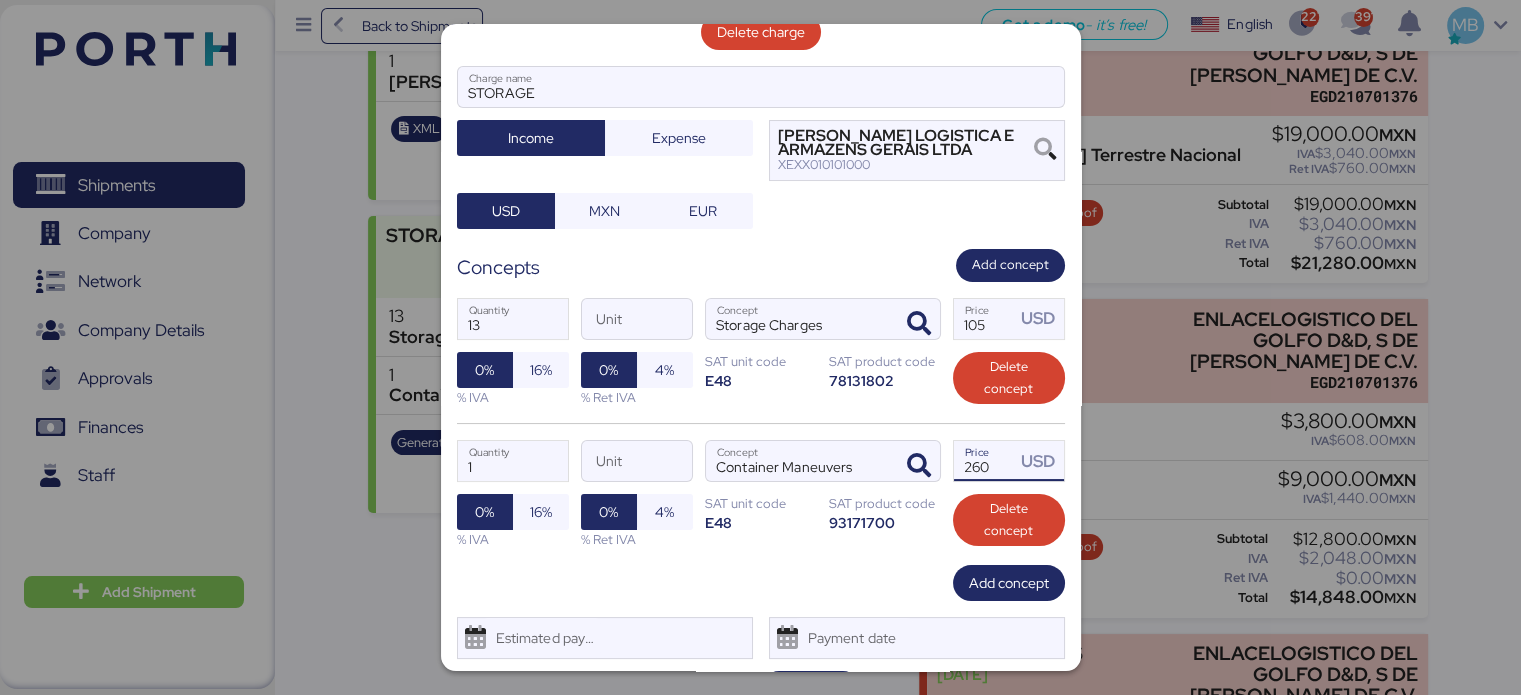 scroll, scrollTop: 176, scrollLeft: 0, axis: vertical 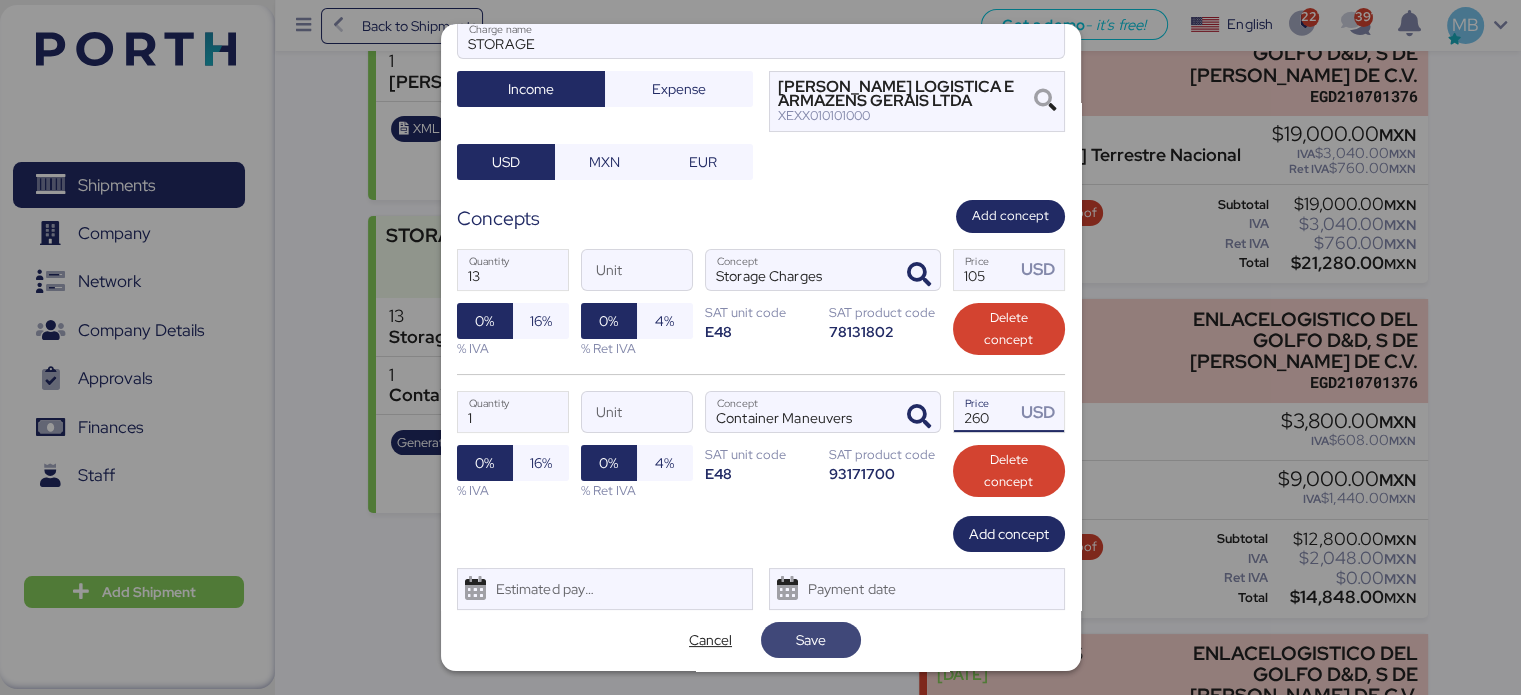 type on "260" 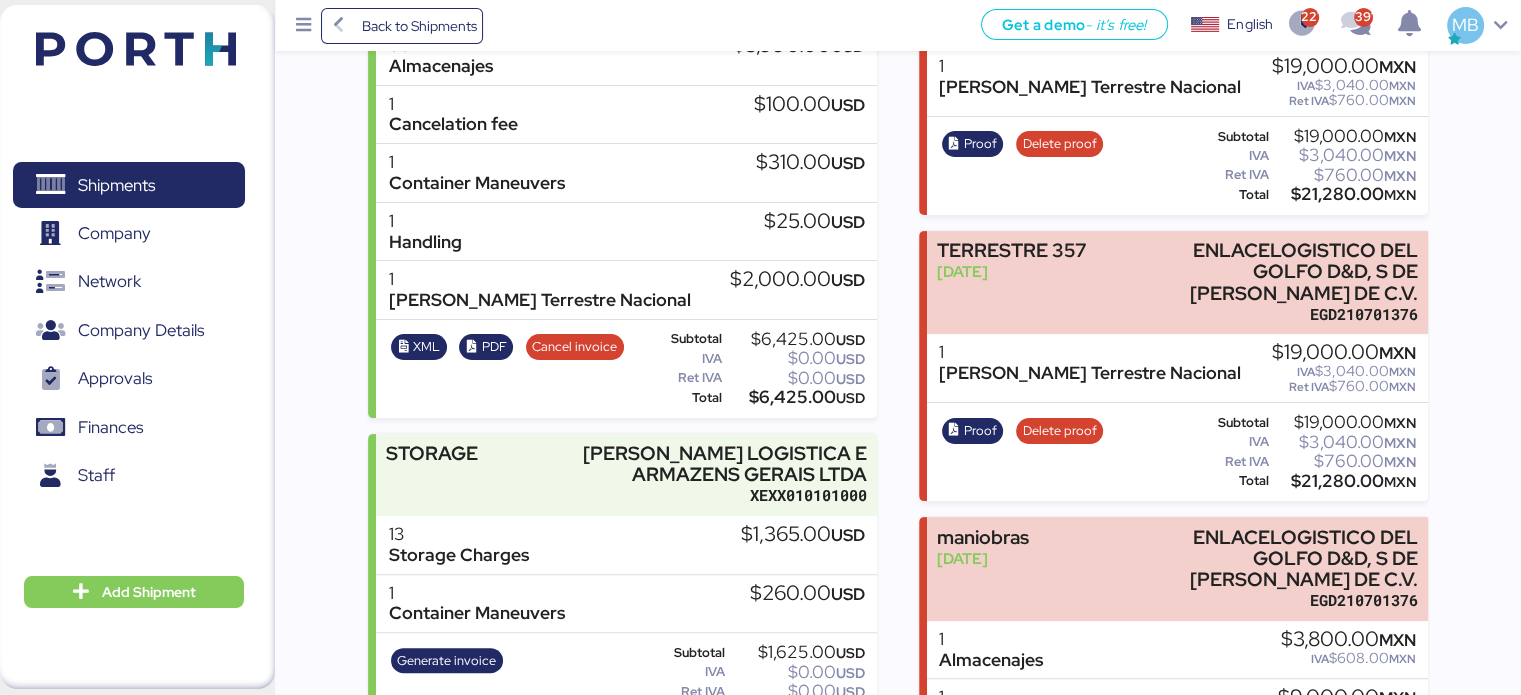 scroll, scrollTop: 400, scrollLeft: 0, axis: vertical 